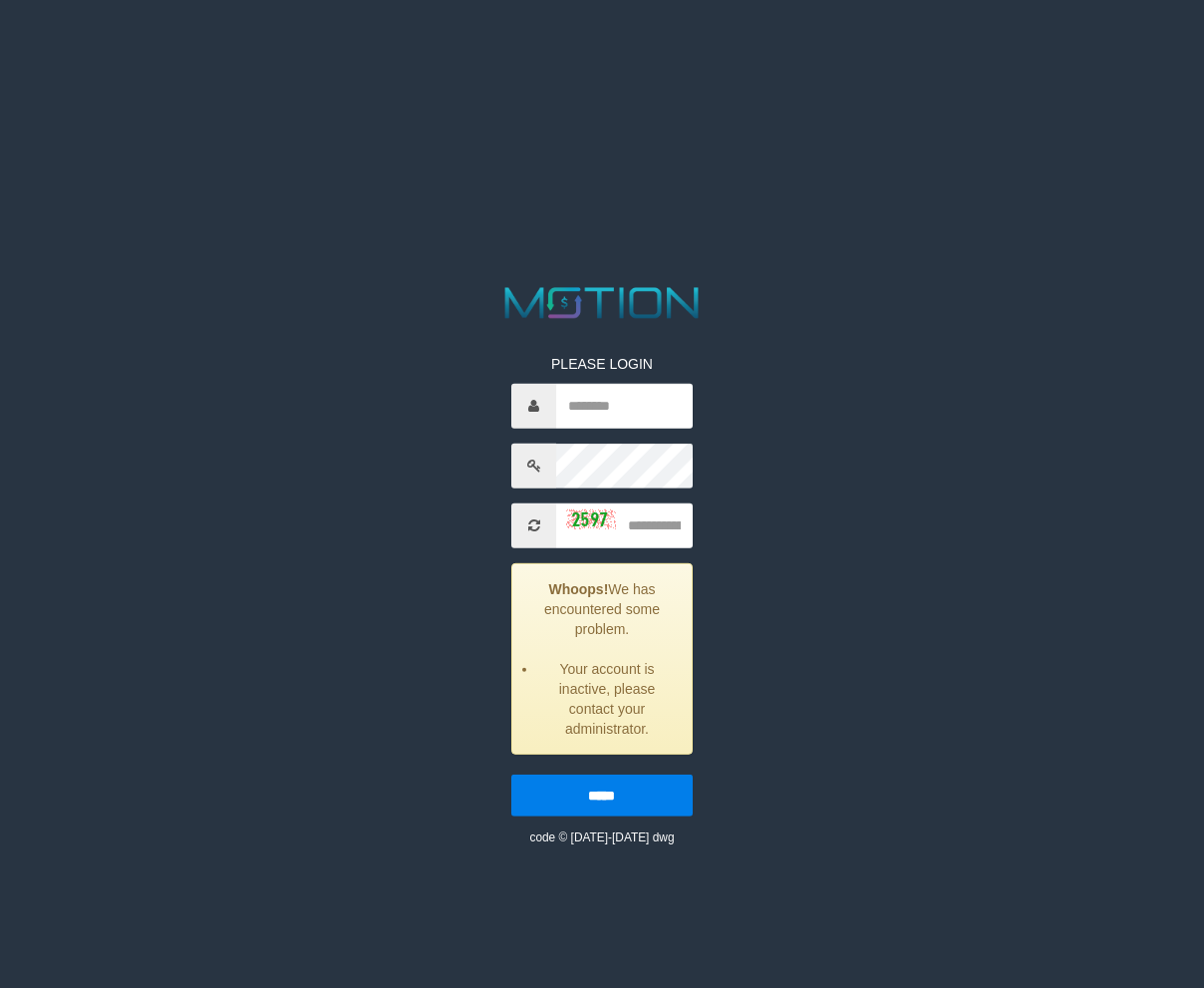 scroll, scrollTop: 0, scrollLeft: 0, axis: both 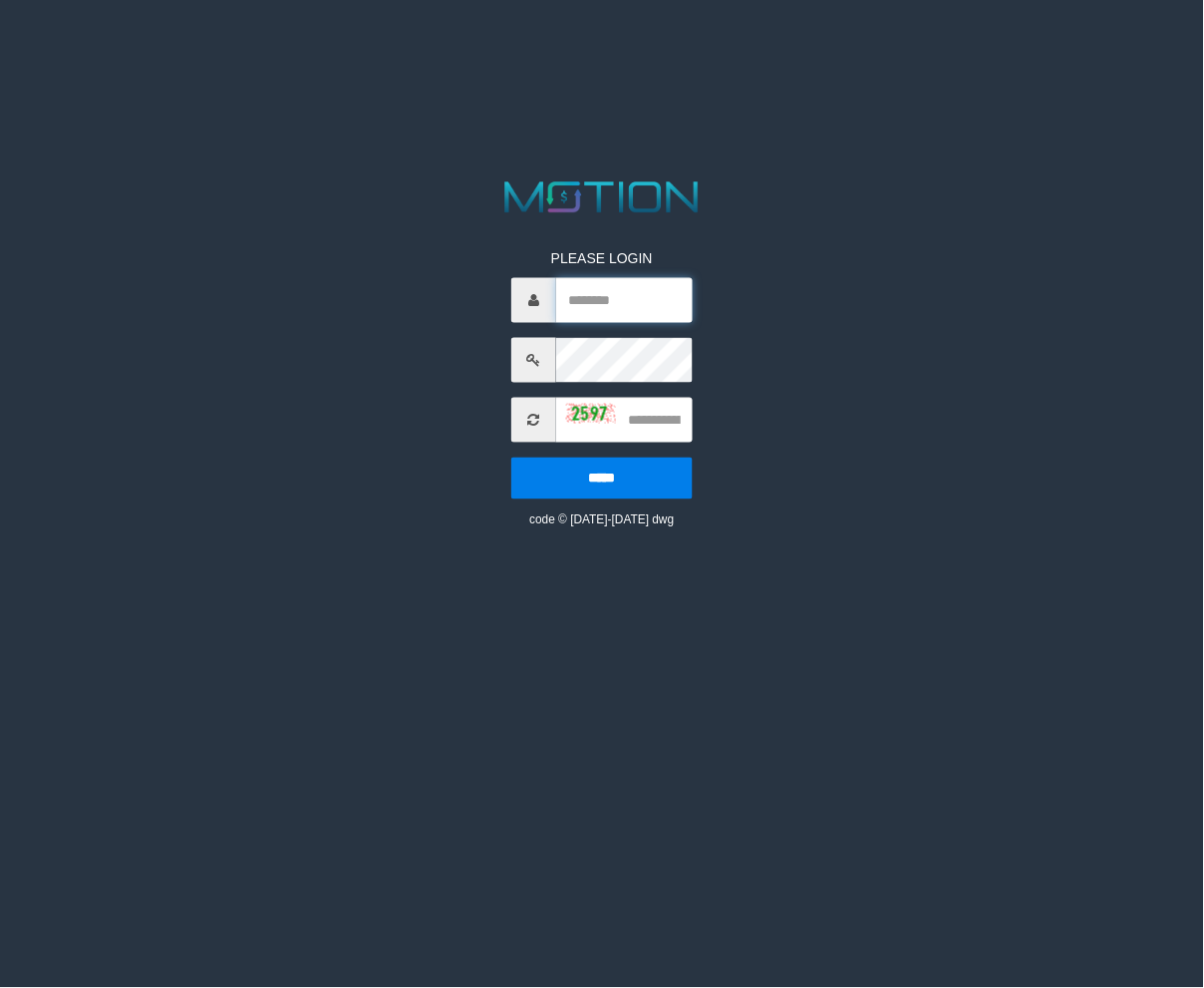 type on "*********" 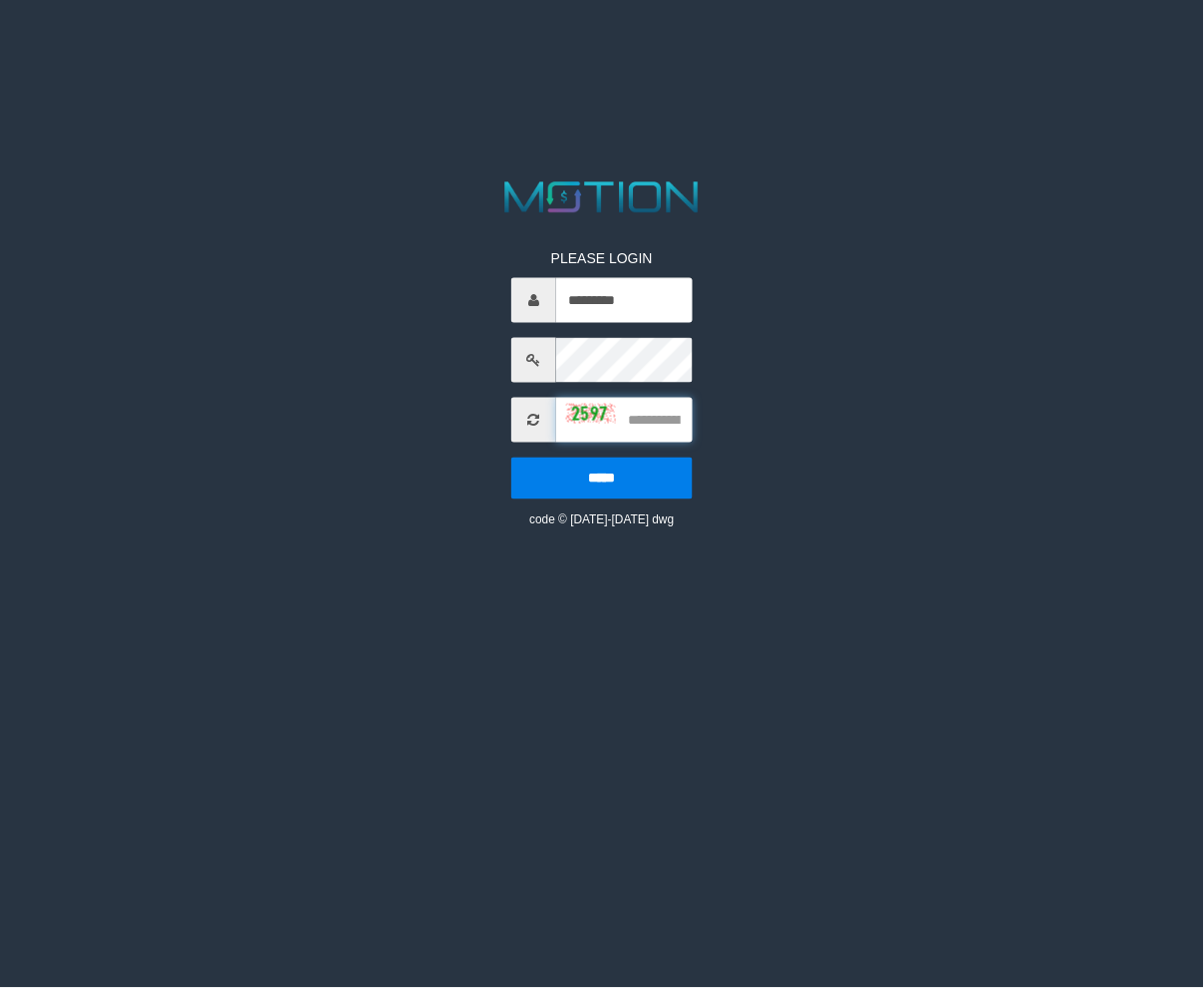 drag, startPoint x: 663, startPoint y: 401, endPoint x: 624, endPoint y: 402, distance: 39.012818 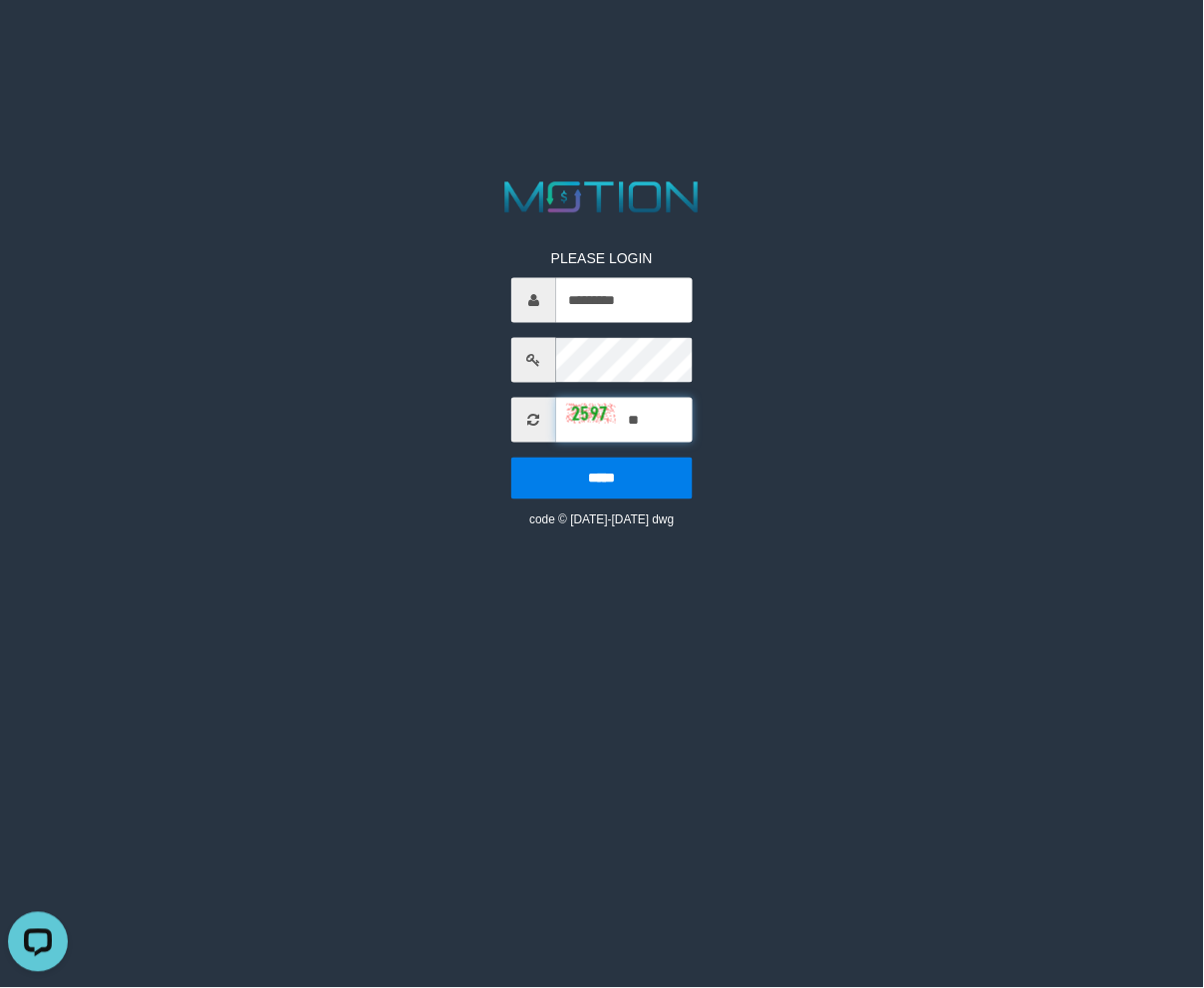 scroll, scrollTop: 0, scrollLeft: 0, axis: both 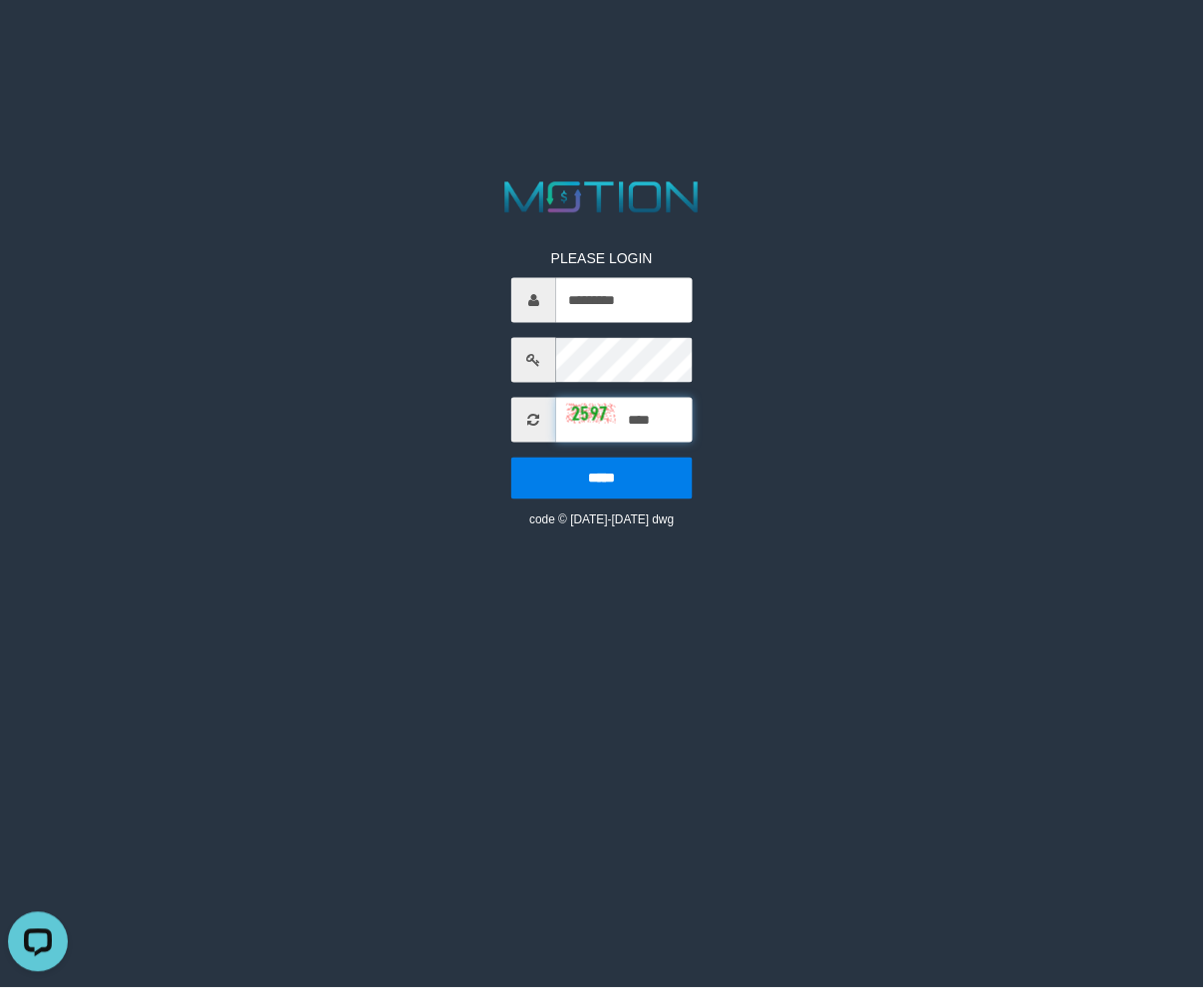 type on "****" 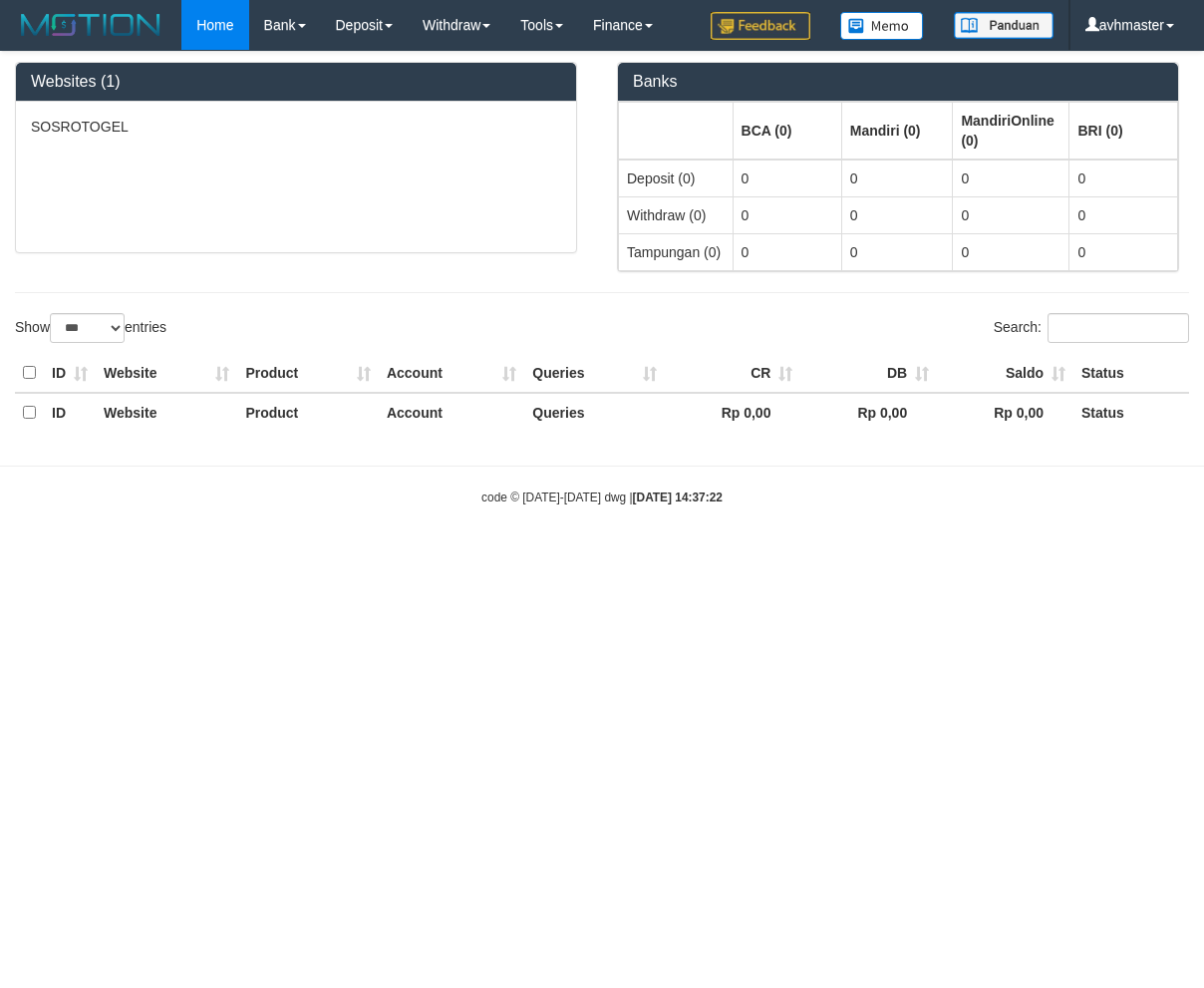 select on "***" 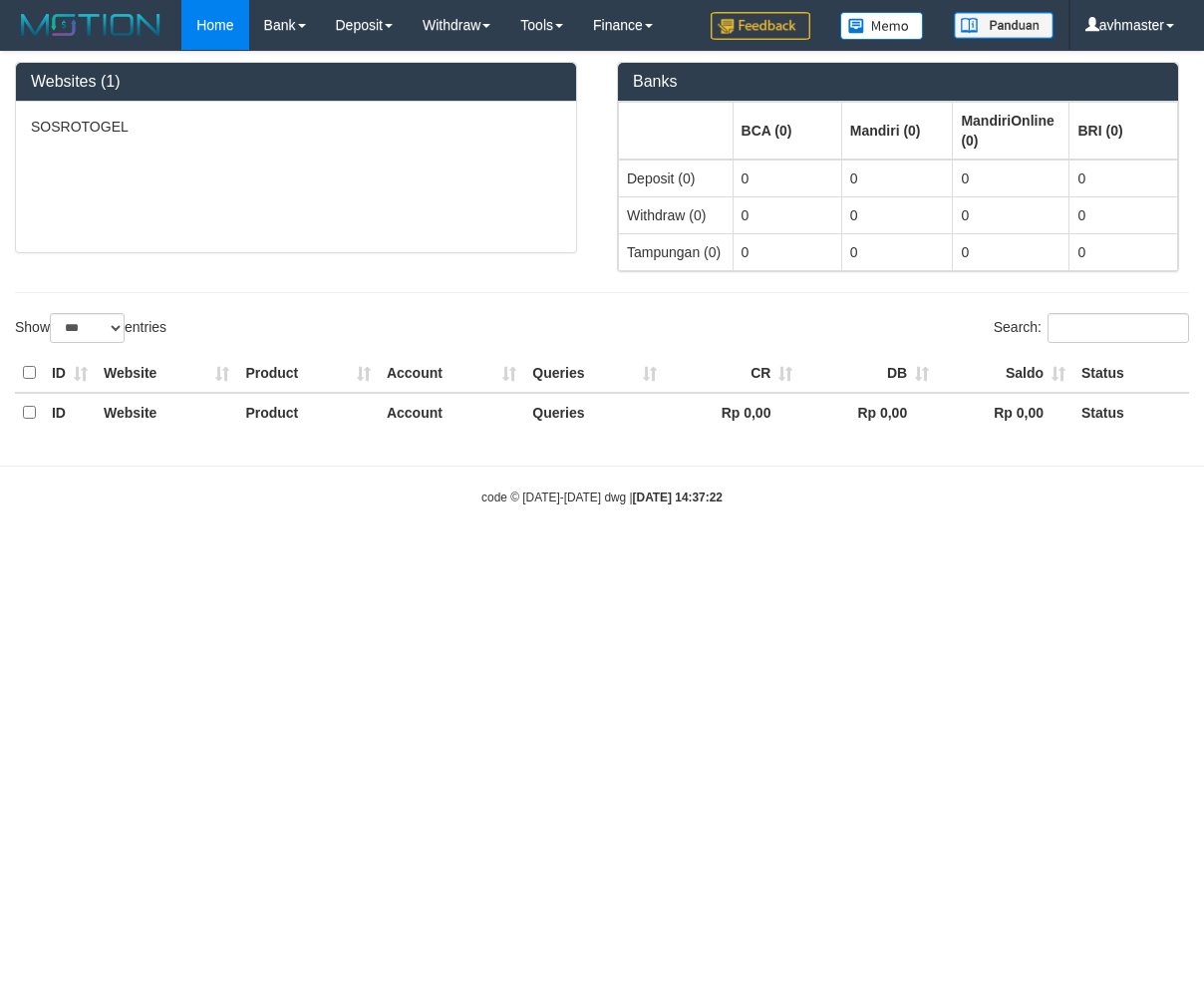 scroll, scrollTop: 0, scrollLeft: 0, axis: both 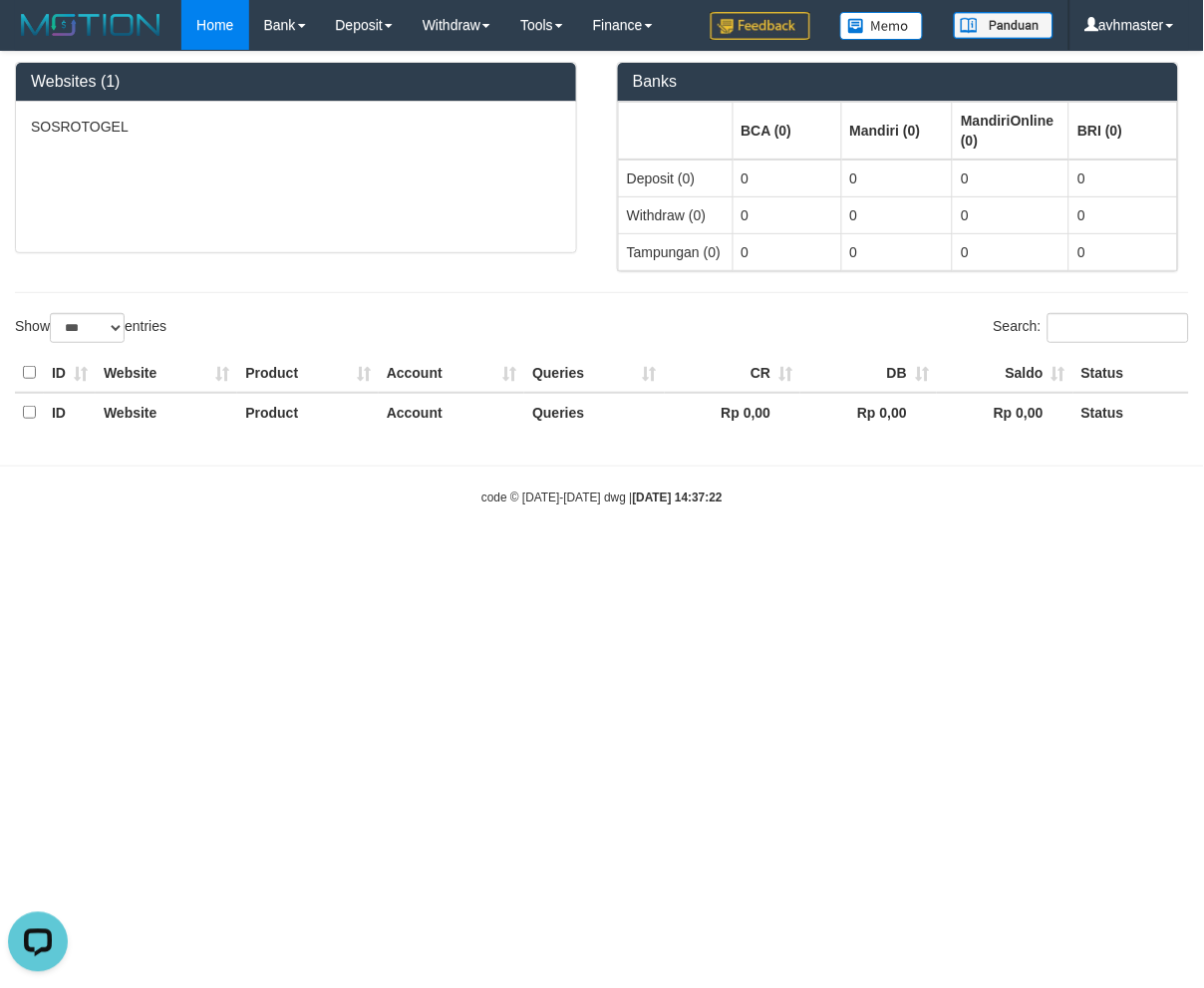 drag, startPoint x: 912, startPoint y: 694, endPoint x: 785, endPoint y: 582, distance: 169.33104 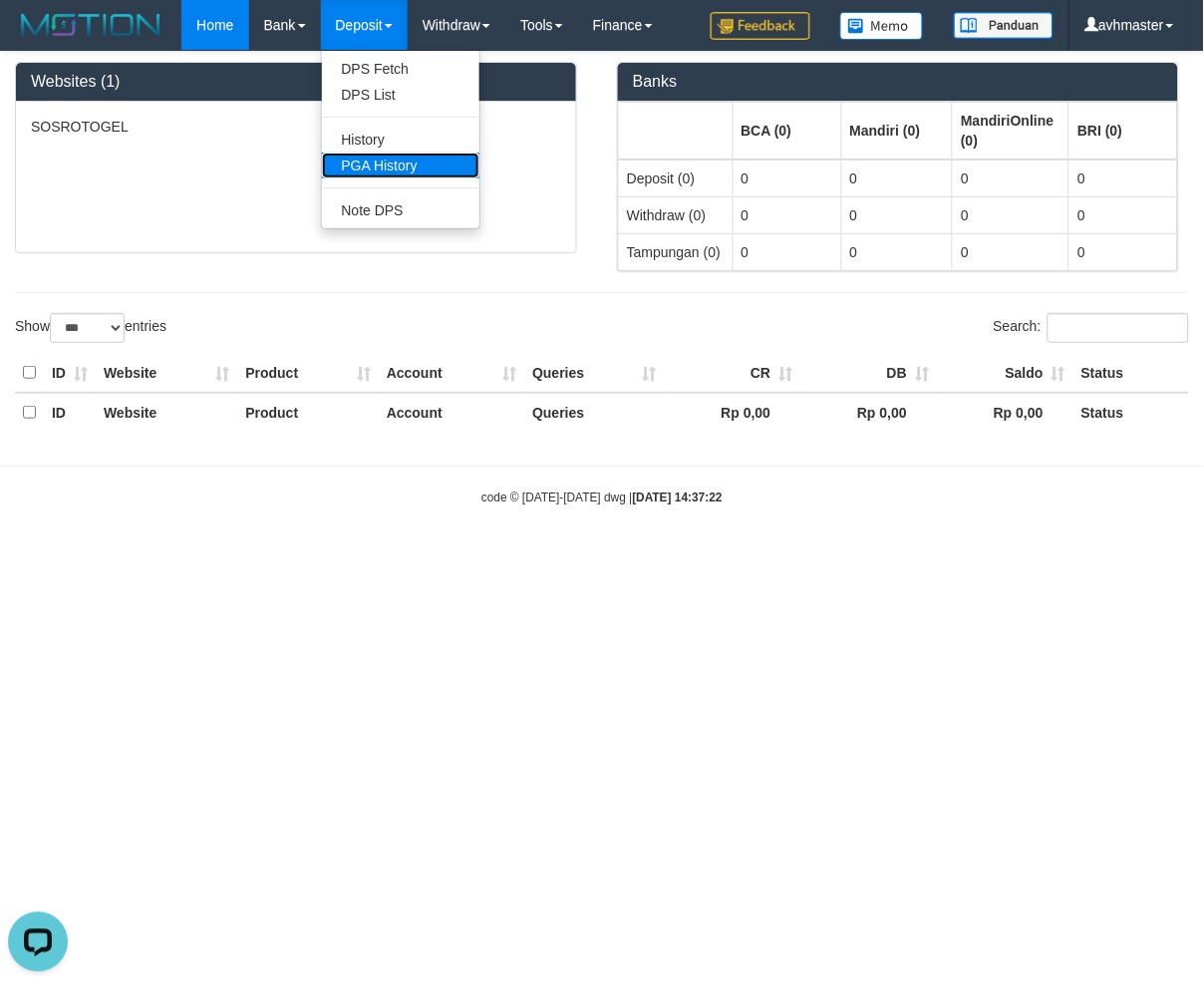 click on "PGA History" at bounding box center (401, 165) 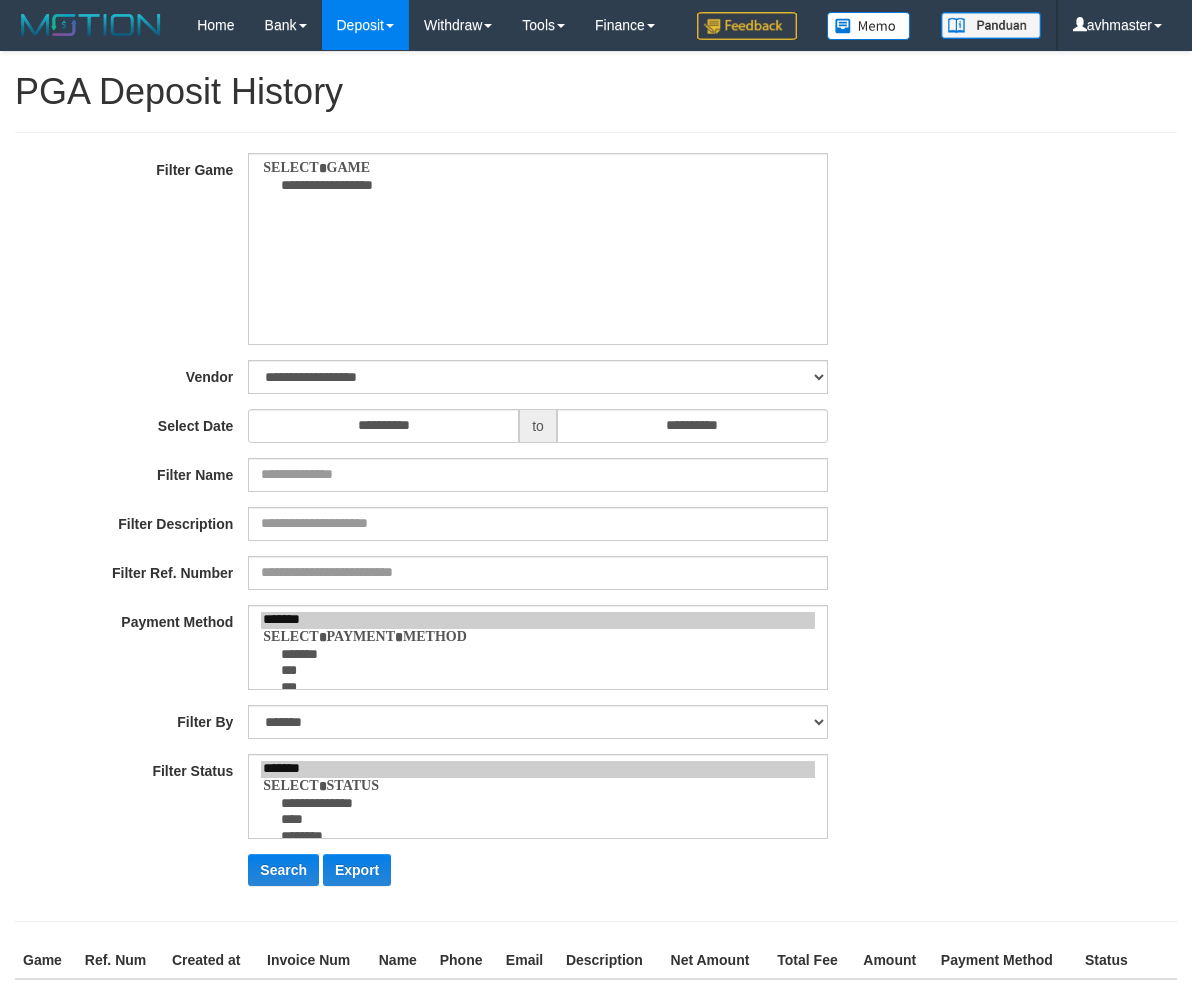 select 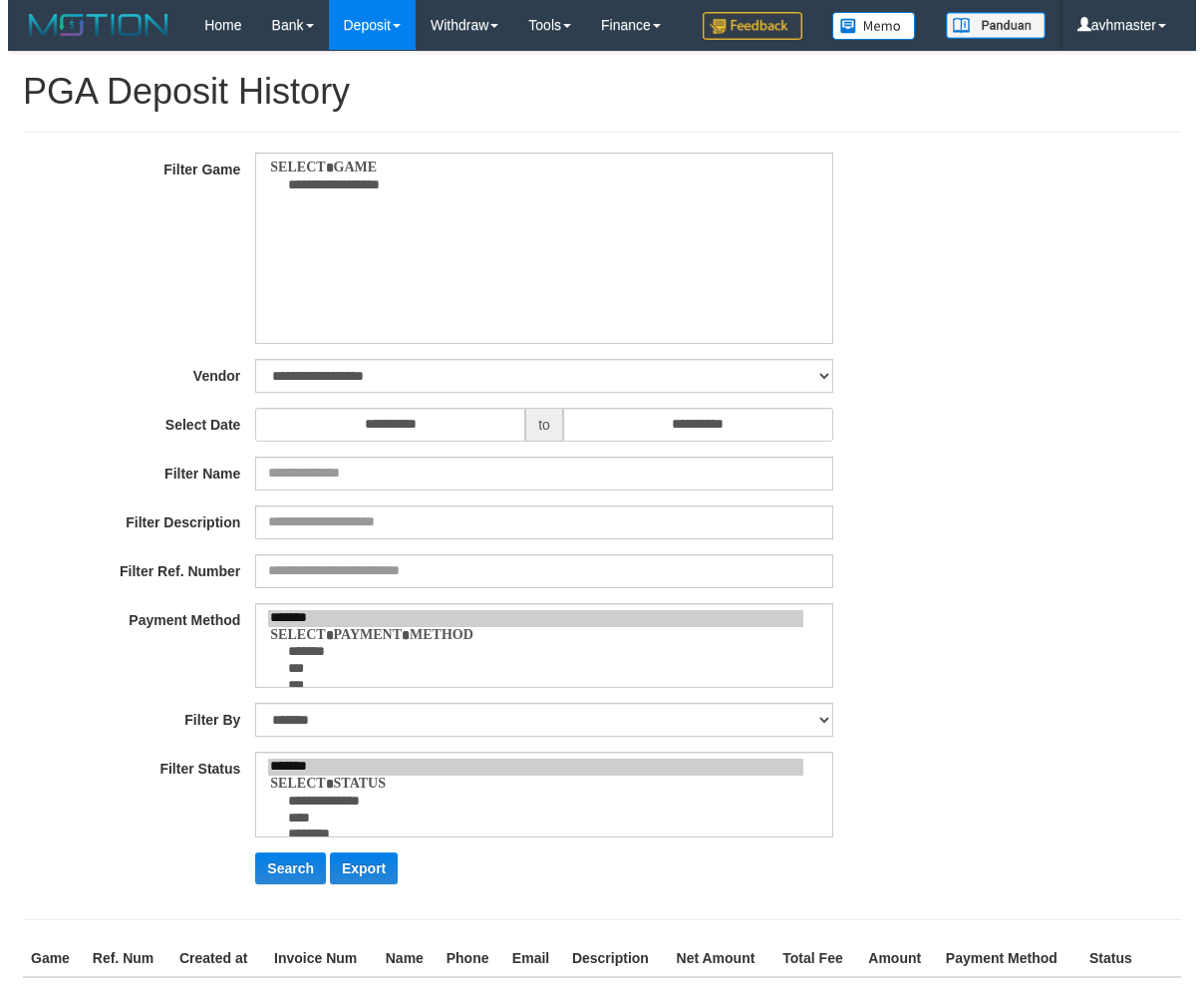 scroll, scrollTop: 0, scrollLeft: 0, axis: both 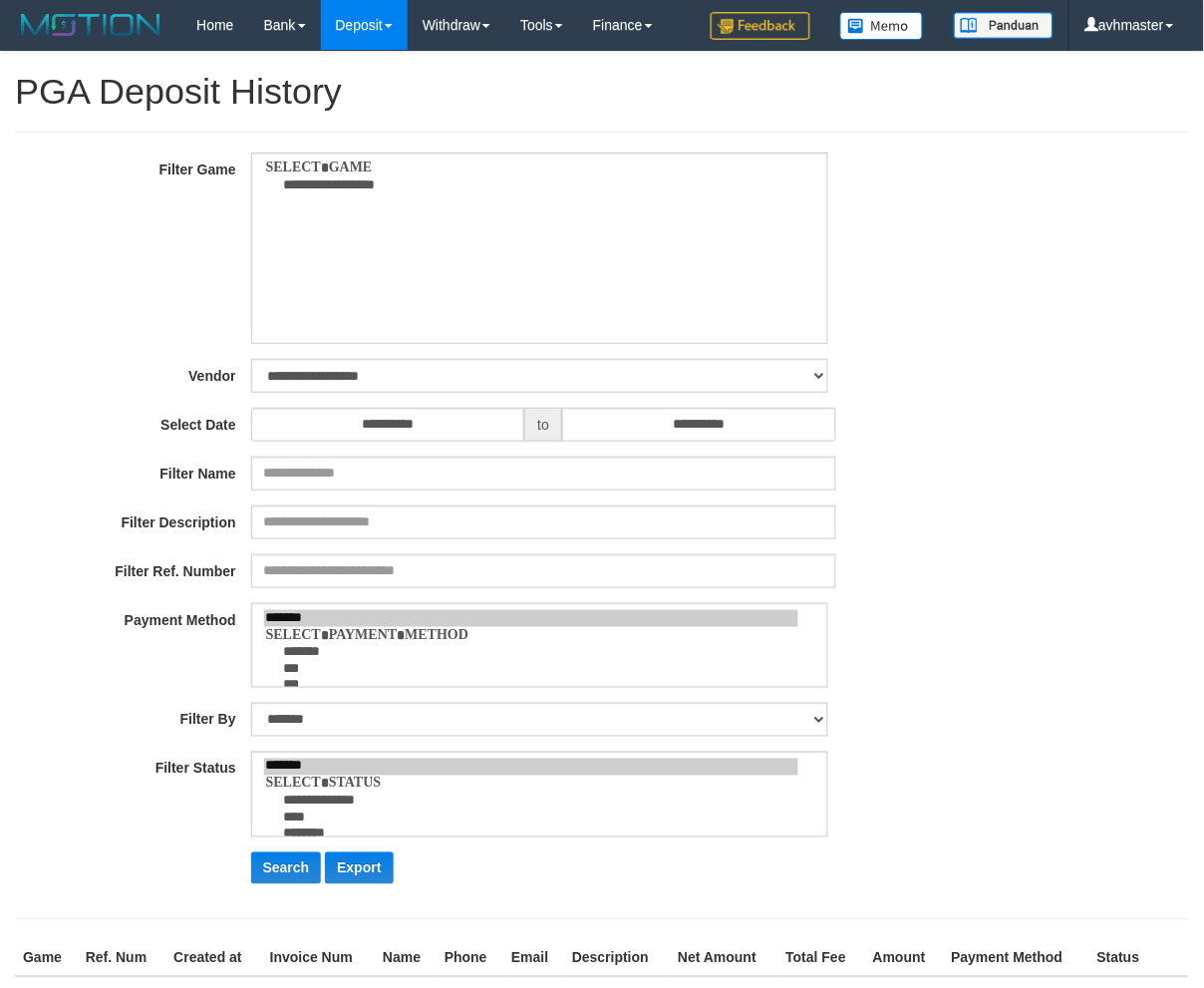 select on "**" 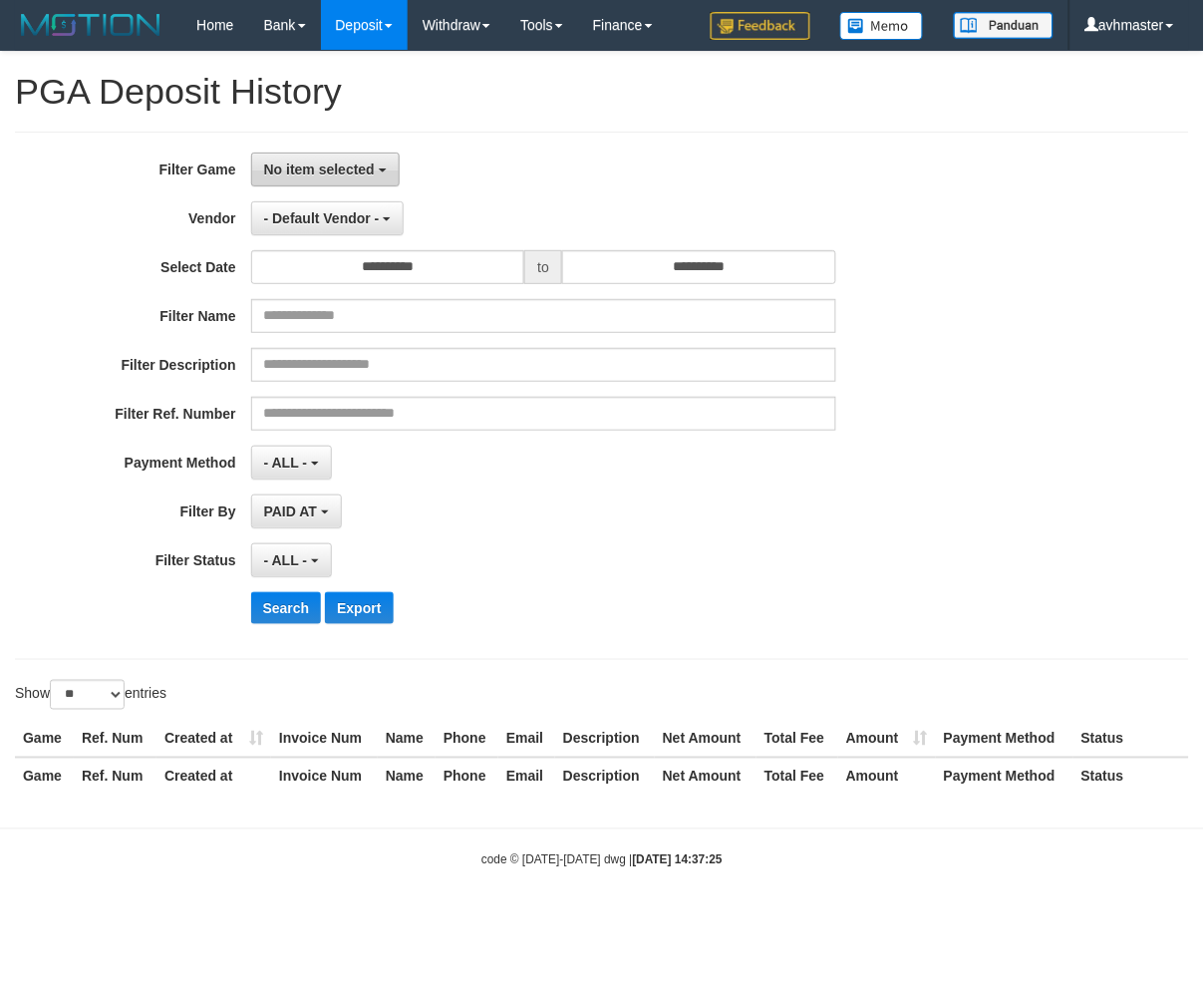 click on "No item selected" at bounding box center [325, 169] 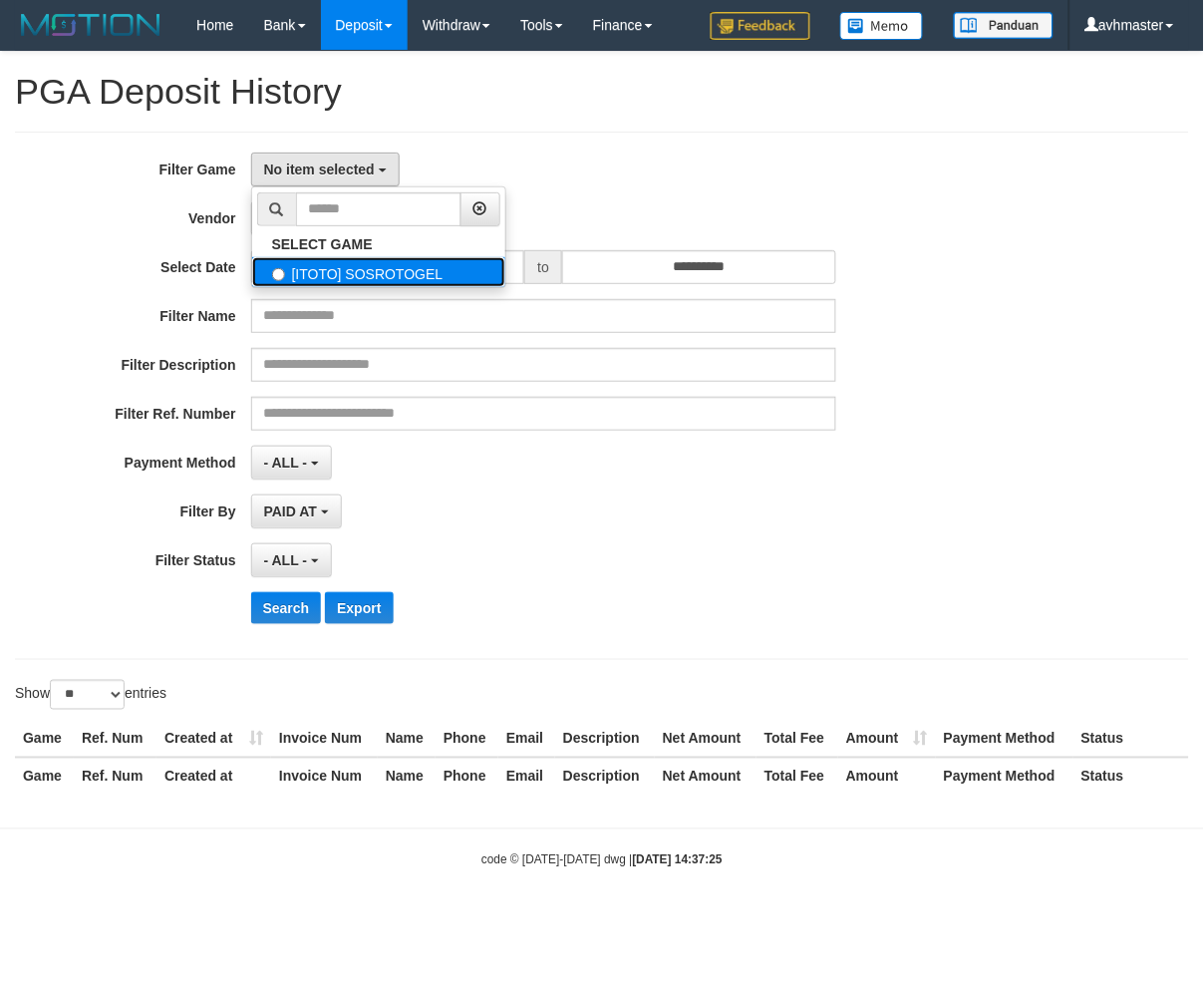 click on "[ITOTO] SOSROTOGEL" at bounding box center [379, 272] 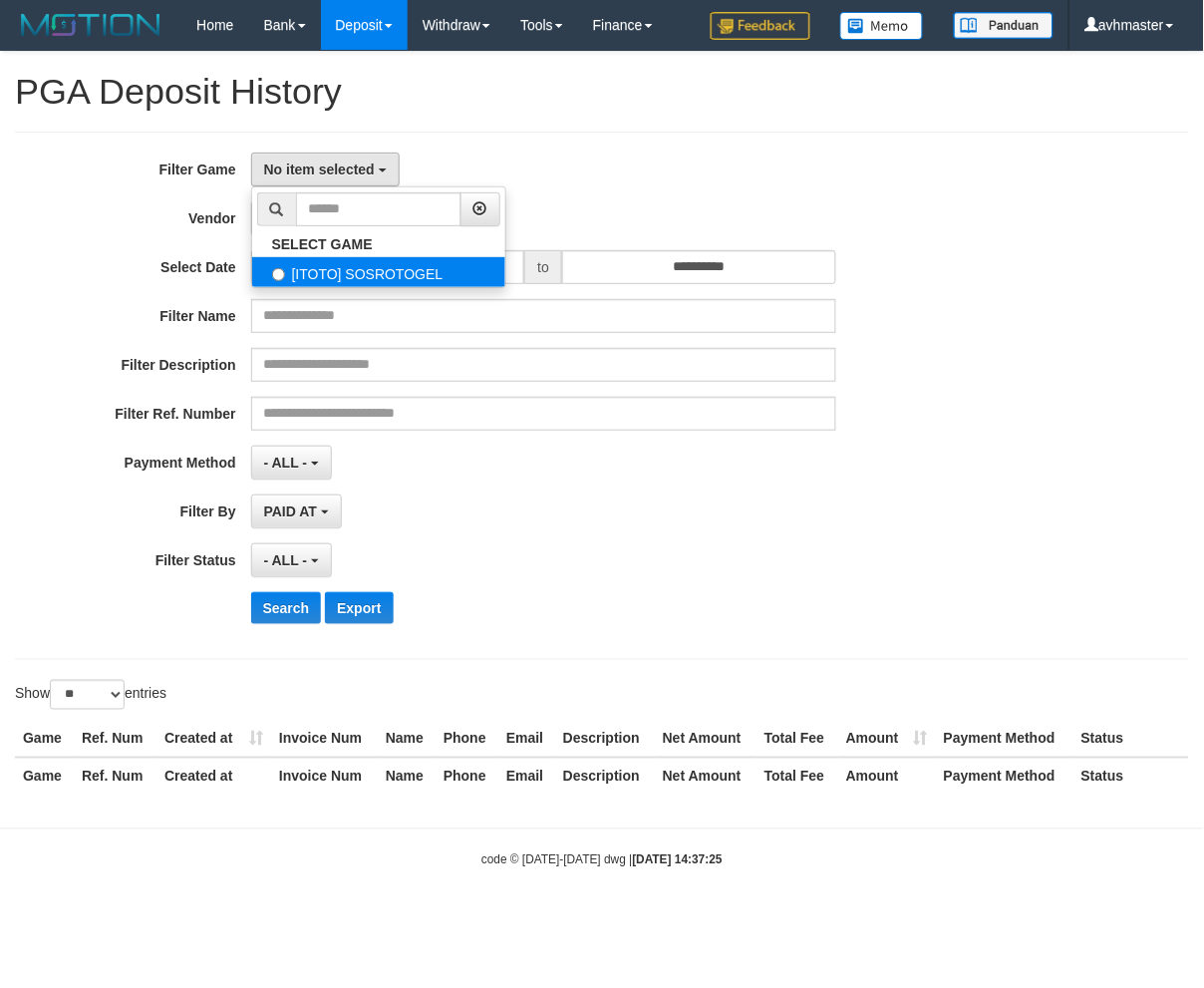select on "***" 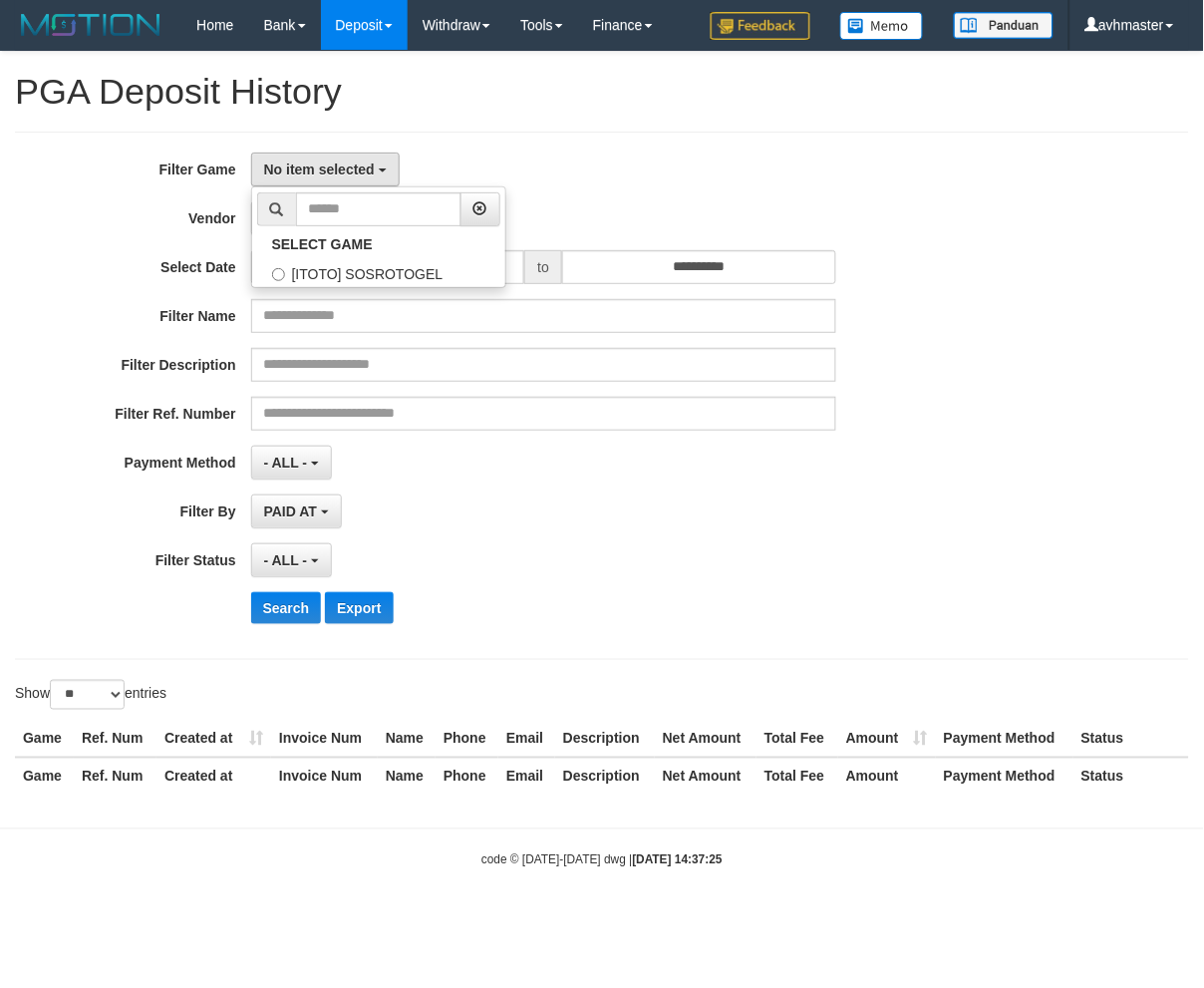 scroll, scrollTop: 17, scrollLeft: 0, axis: vertical 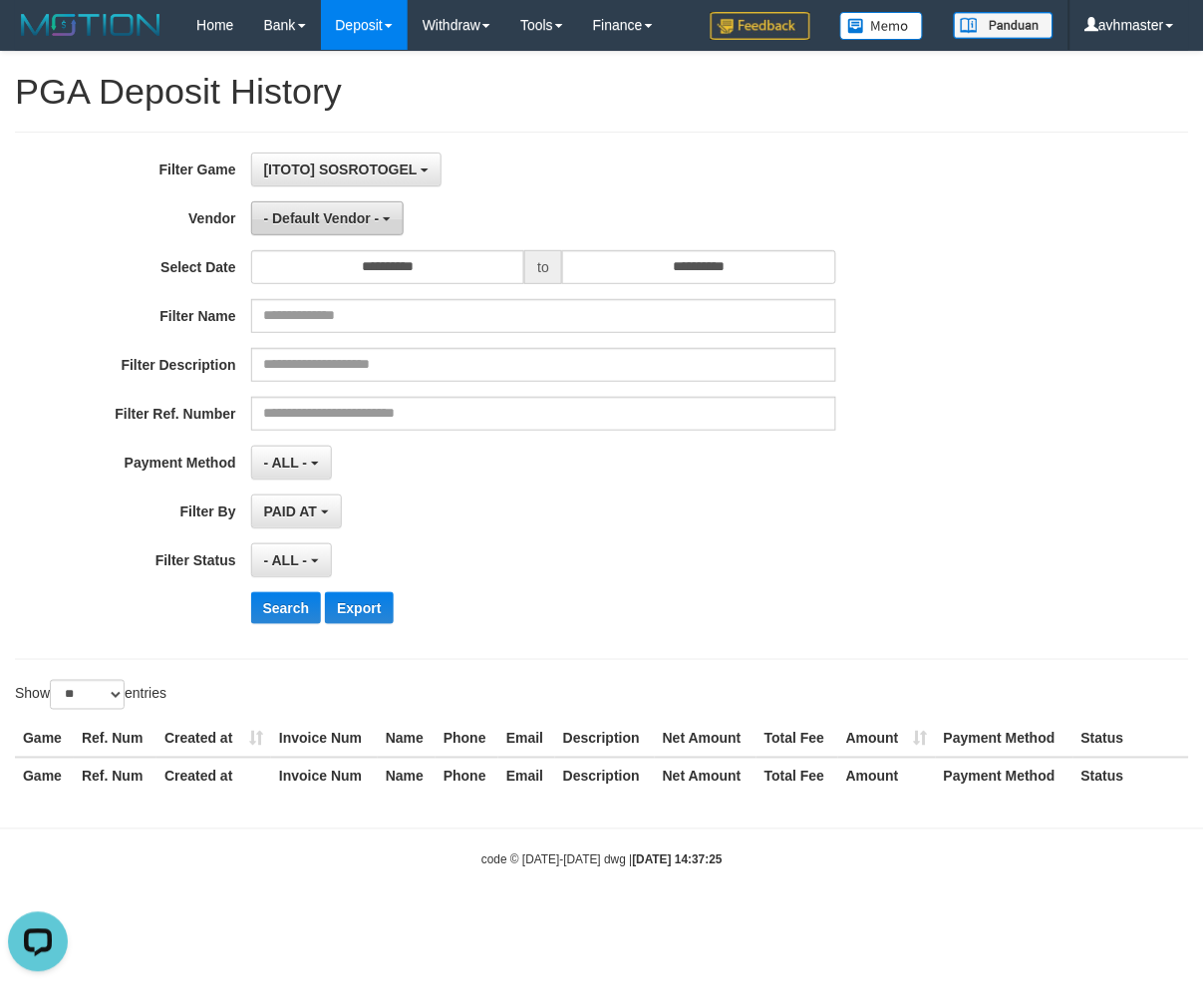 click on "- Default Vendor -" at bounding box center (322, 218) 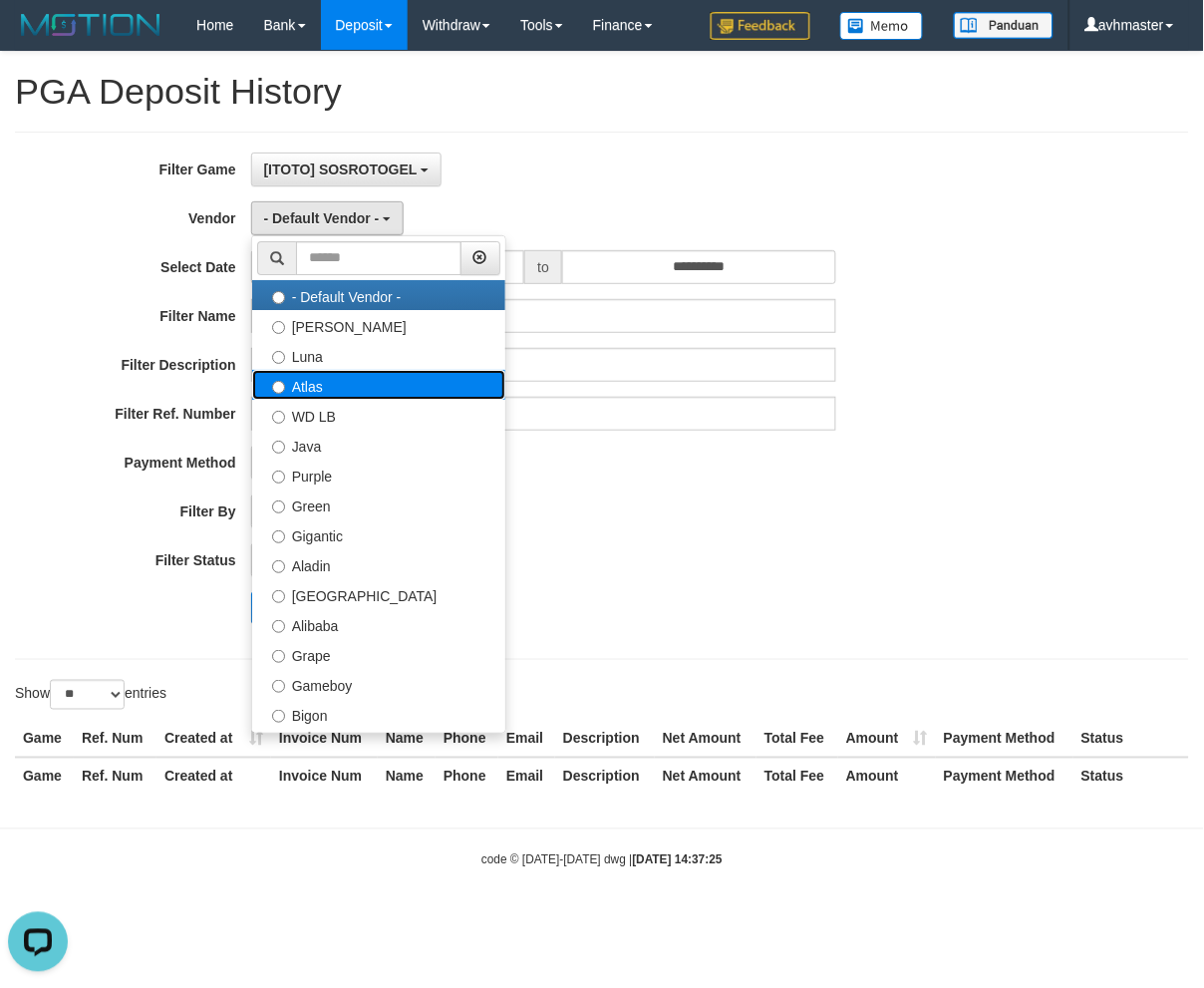 click on "Atlas" at bounding box center (379, 385) 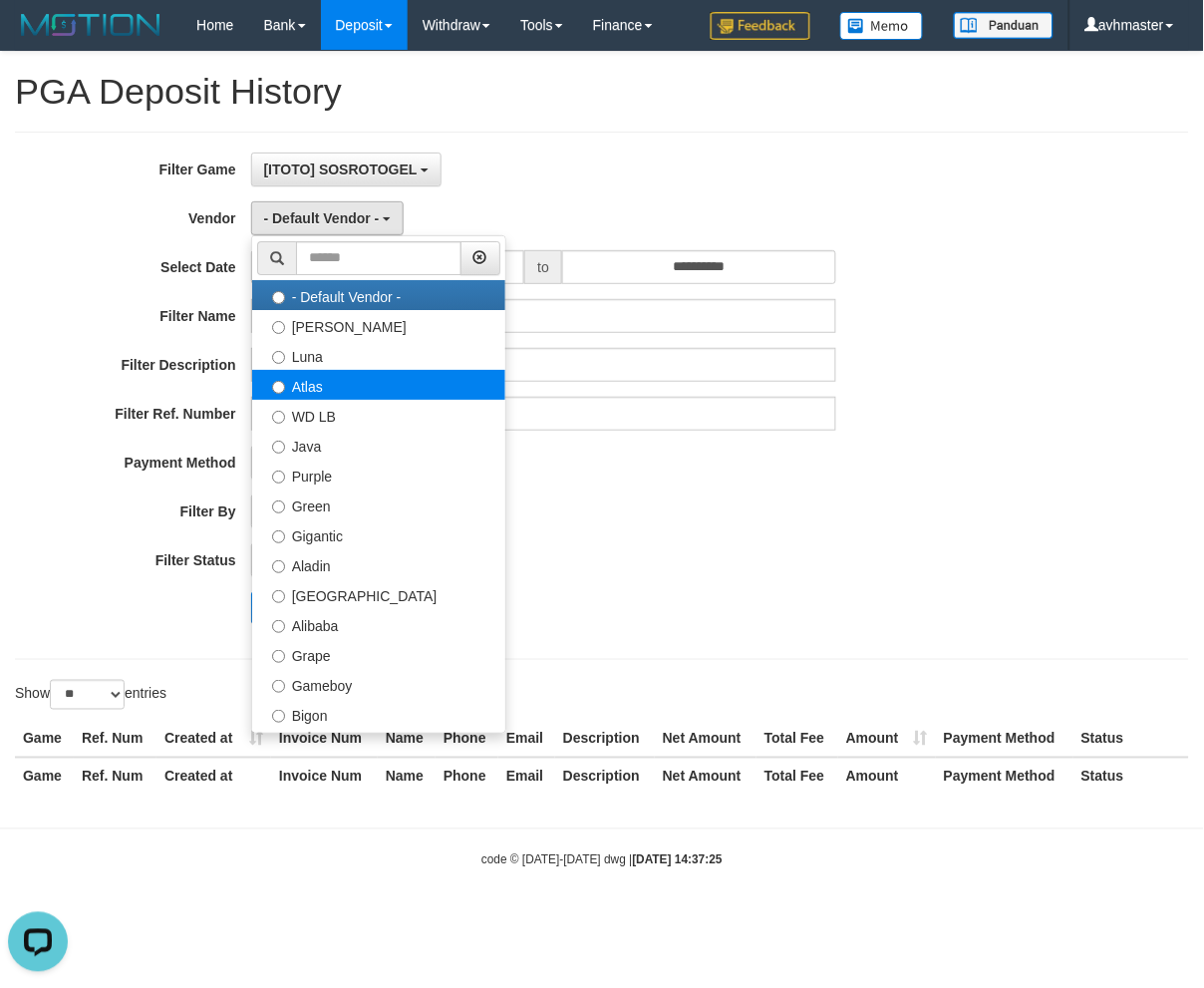 select on "**********" 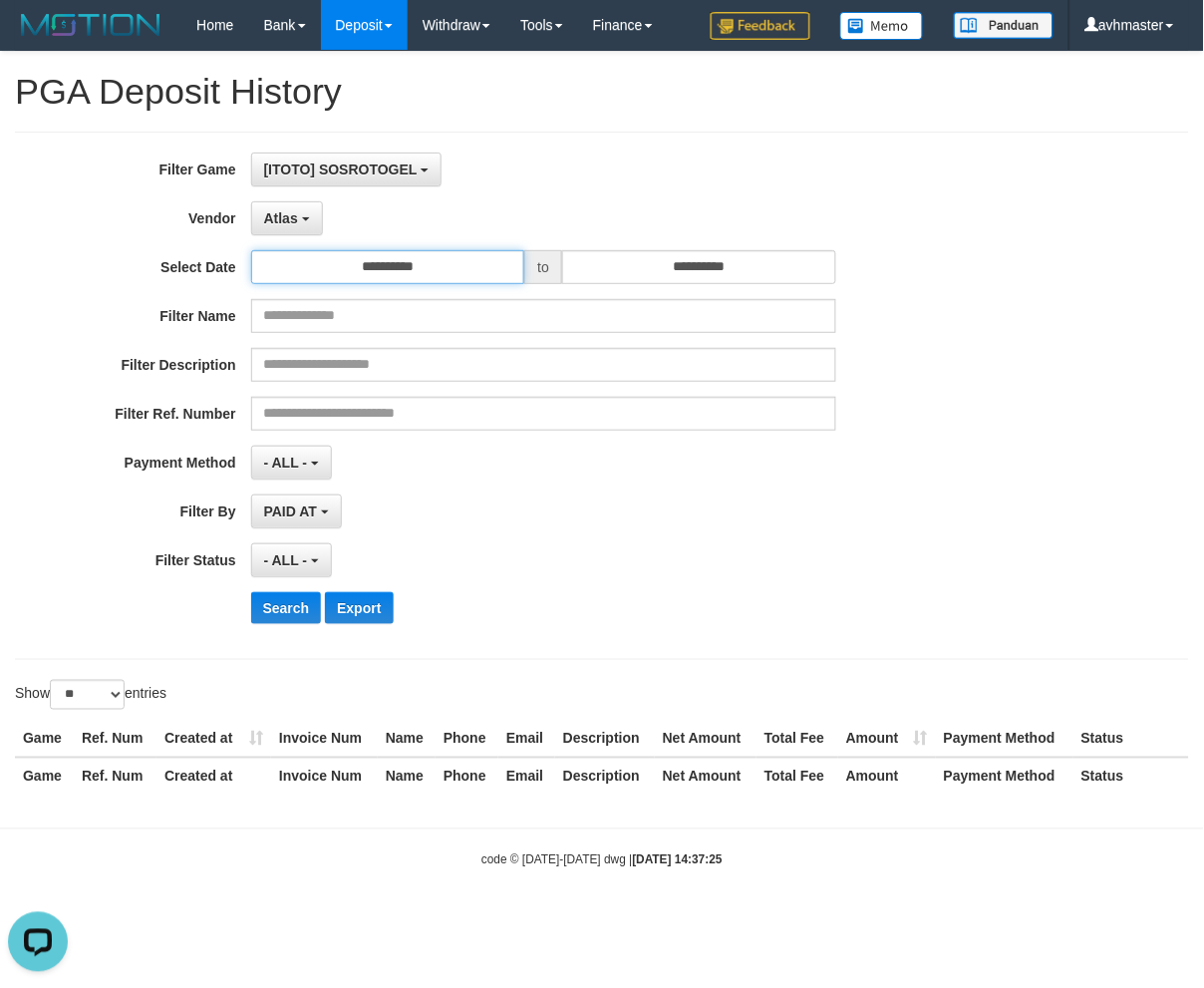 click on "**********" at bounding box center (388, 267) 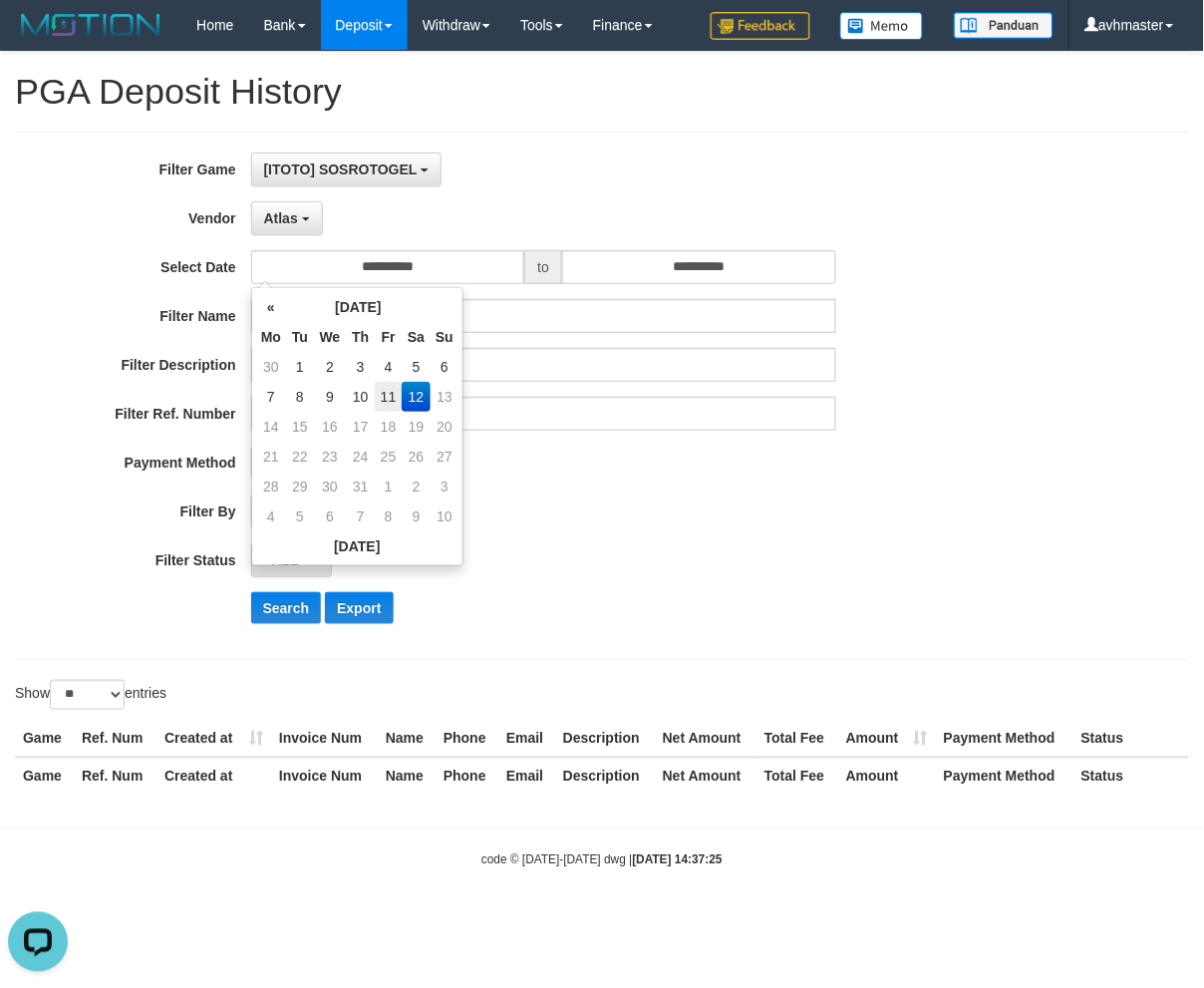 click on "11" at bounding box center (388, 397) 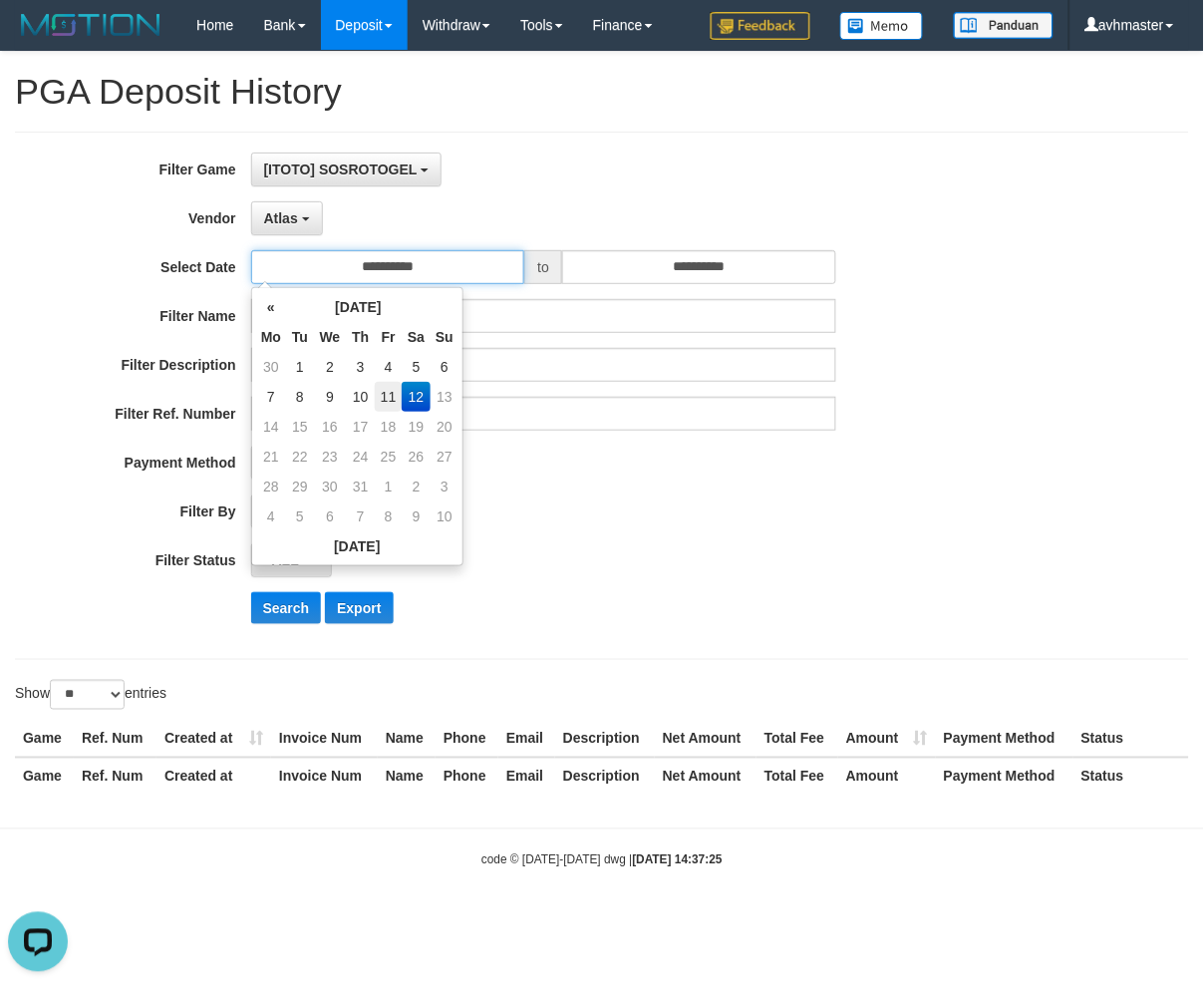 type on "**********" 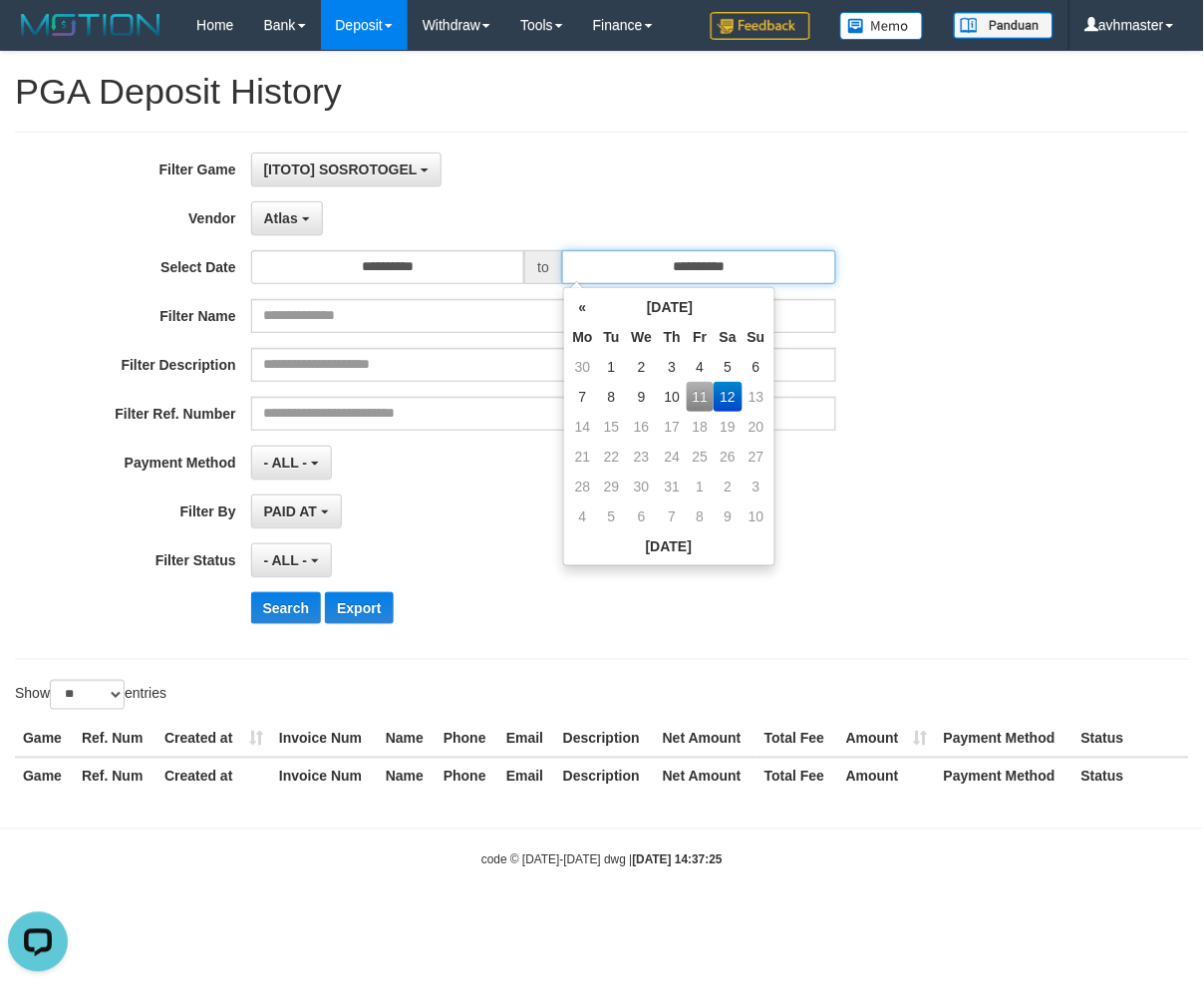click on "**********" at bounding box center (699, 267) 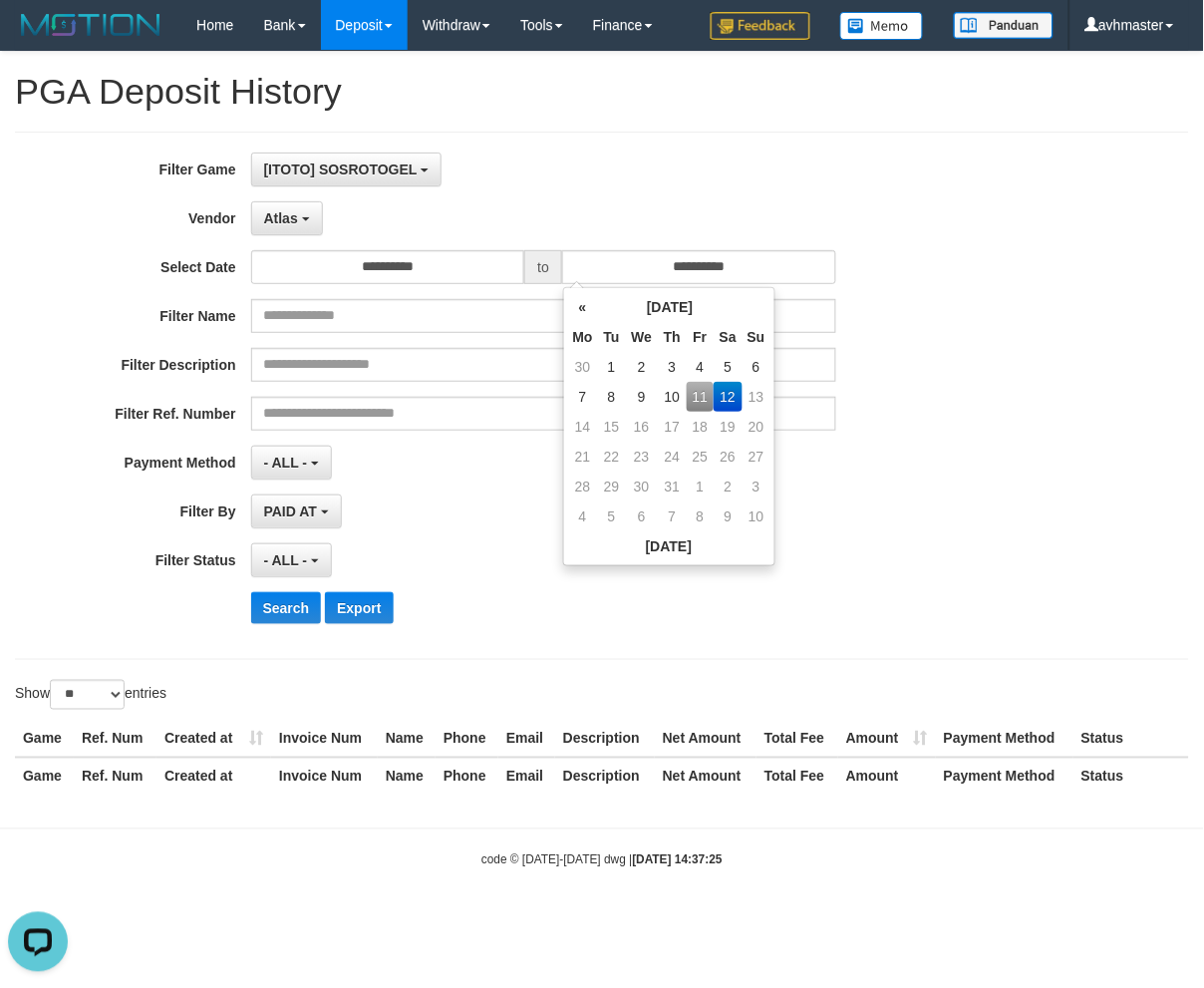 click on "11" at bounding box center (700, 397) 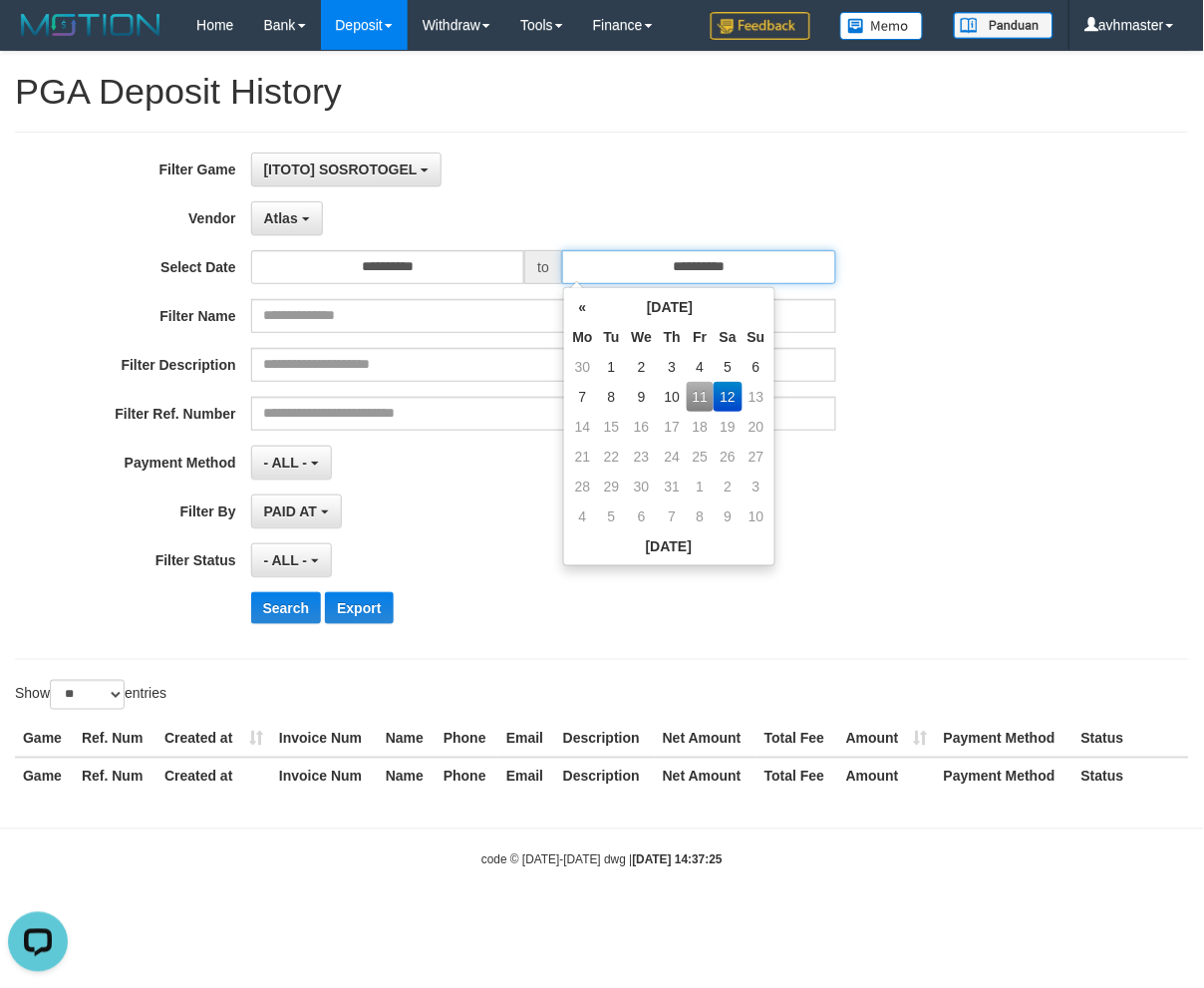 type on "**********" 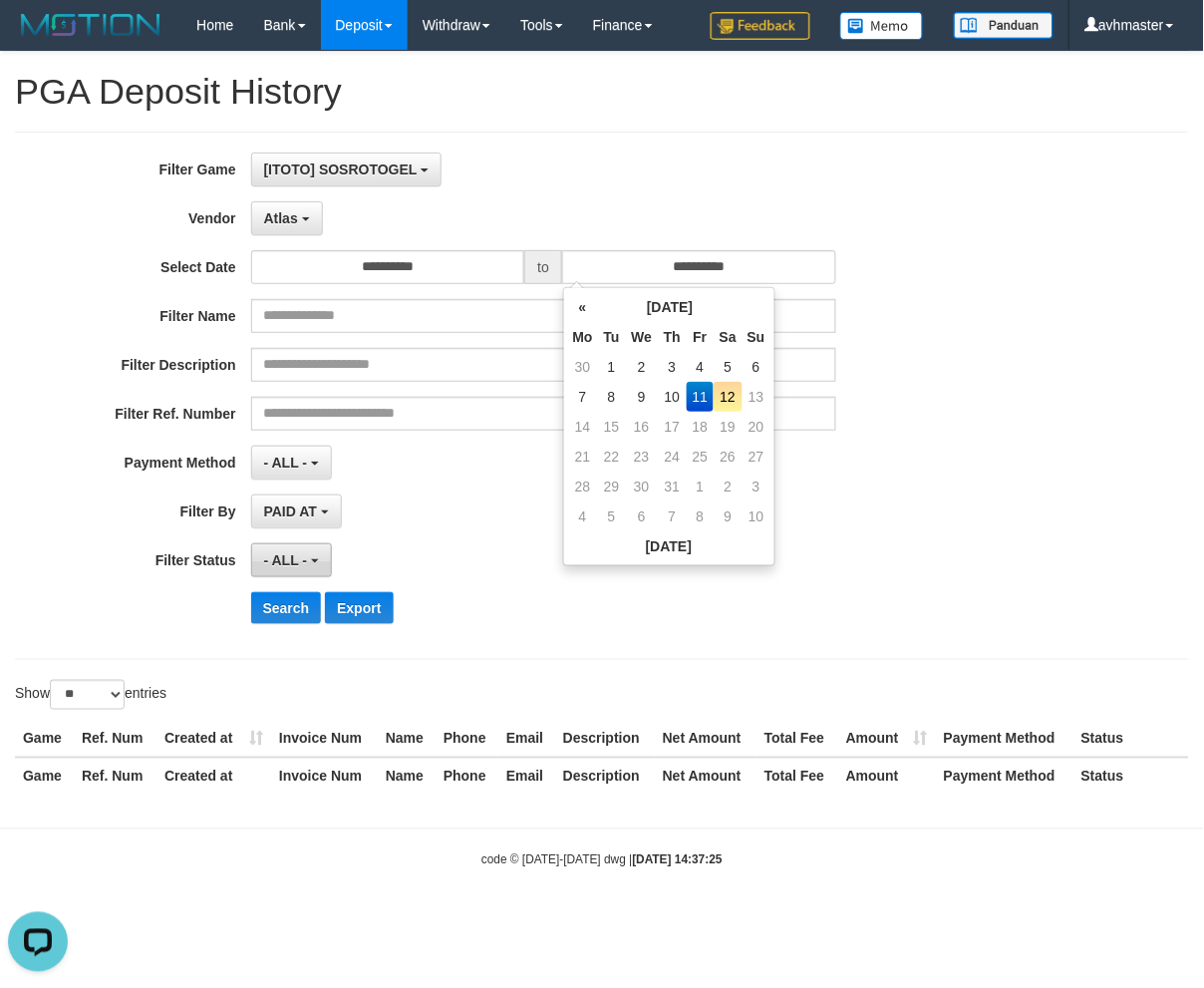 click on "- ALL -" at bounding box center [286, 560] 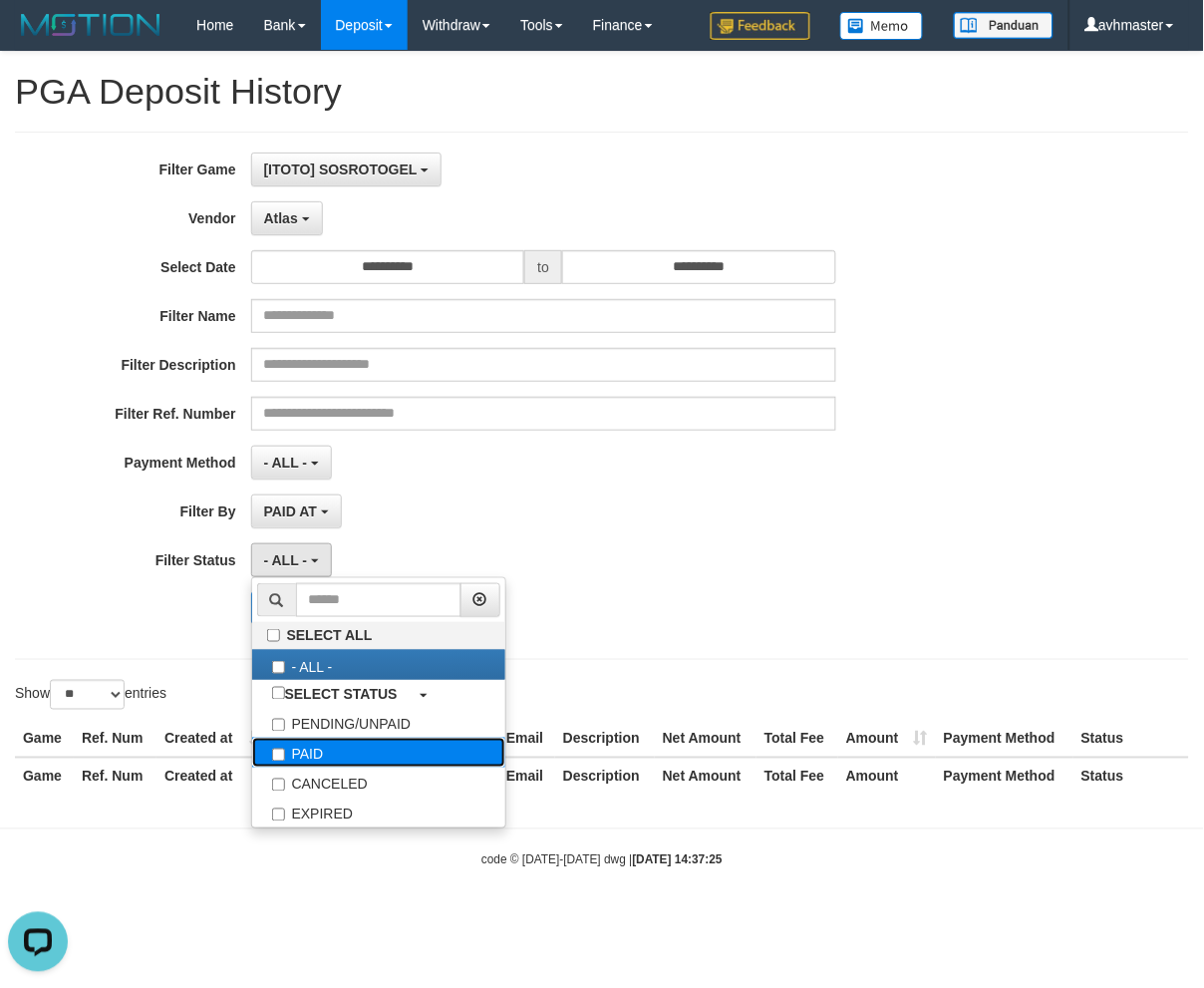 click on "PAID" at bounding box center (379, 753) 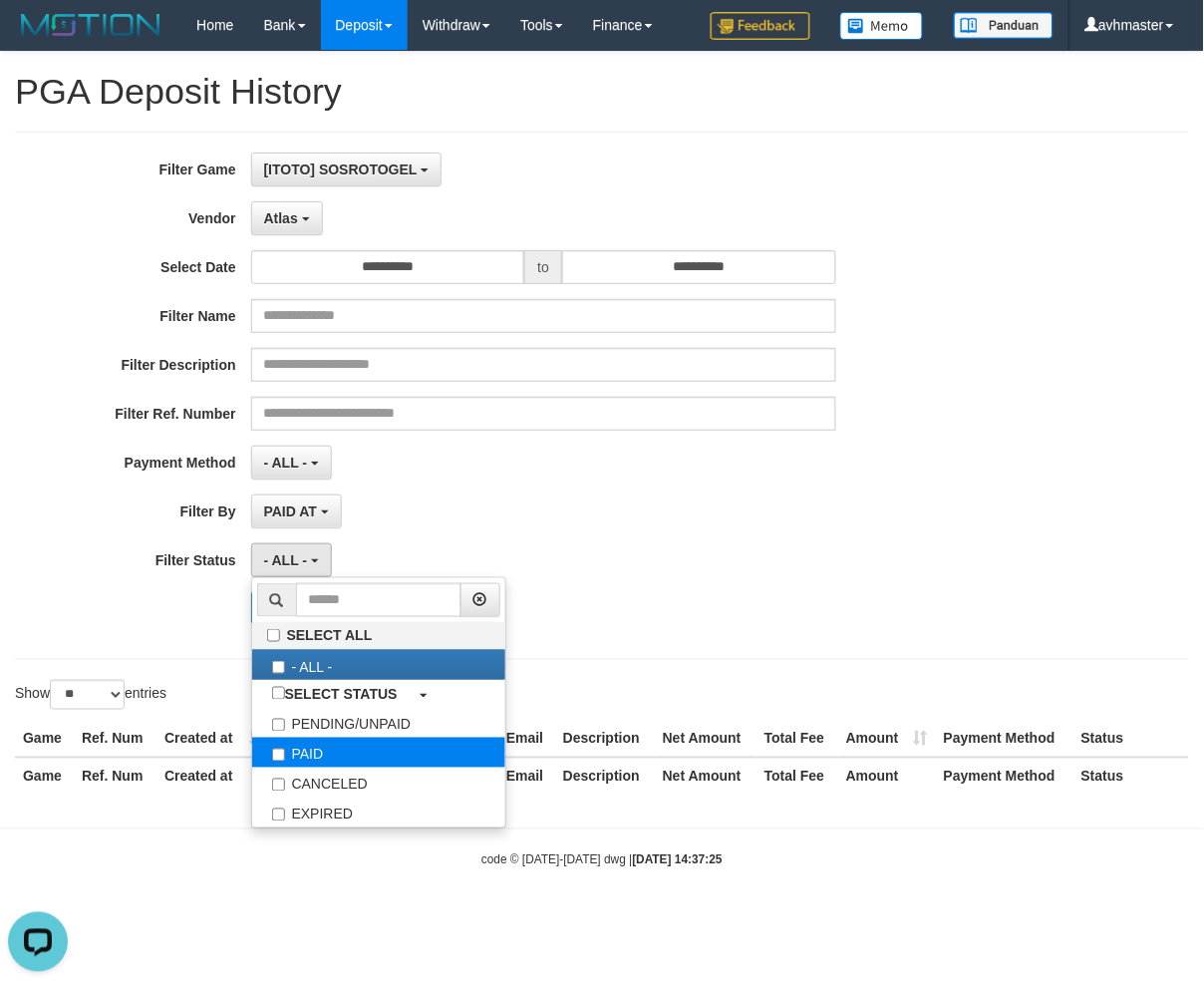 select on "*" 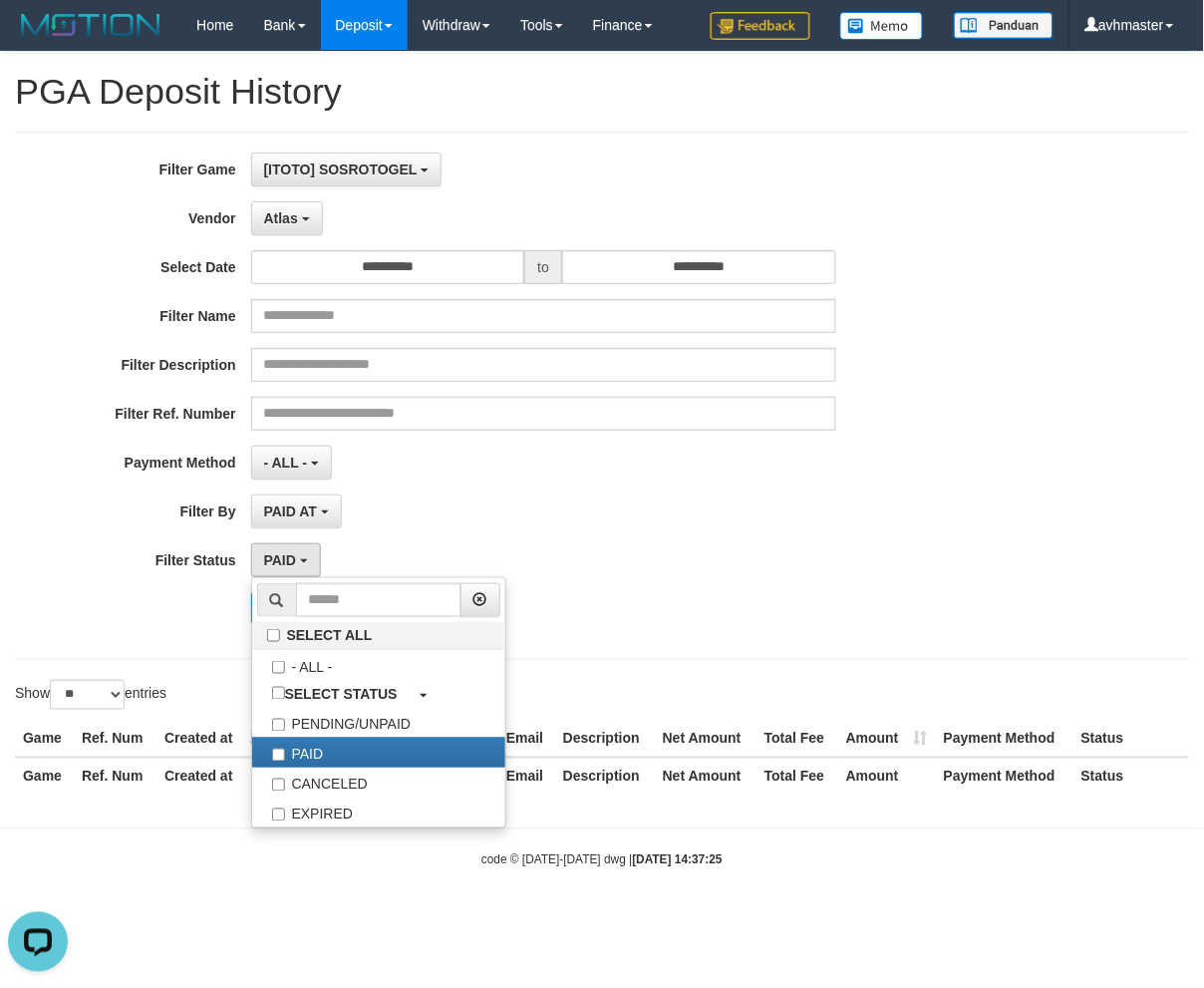 click on "**********" at bounding box center (602, 396) 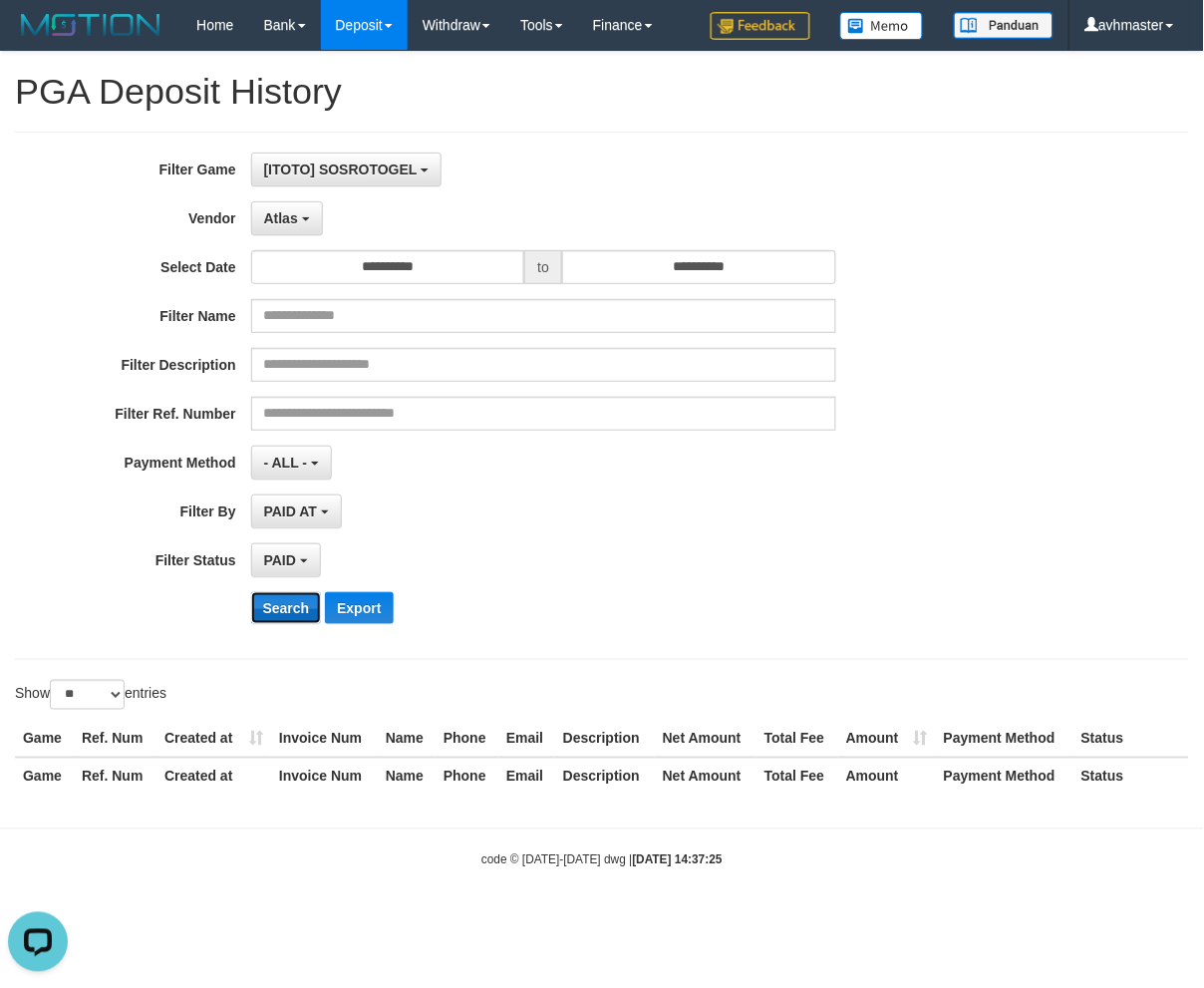 click on "Search" at bounding box center [286, 608] 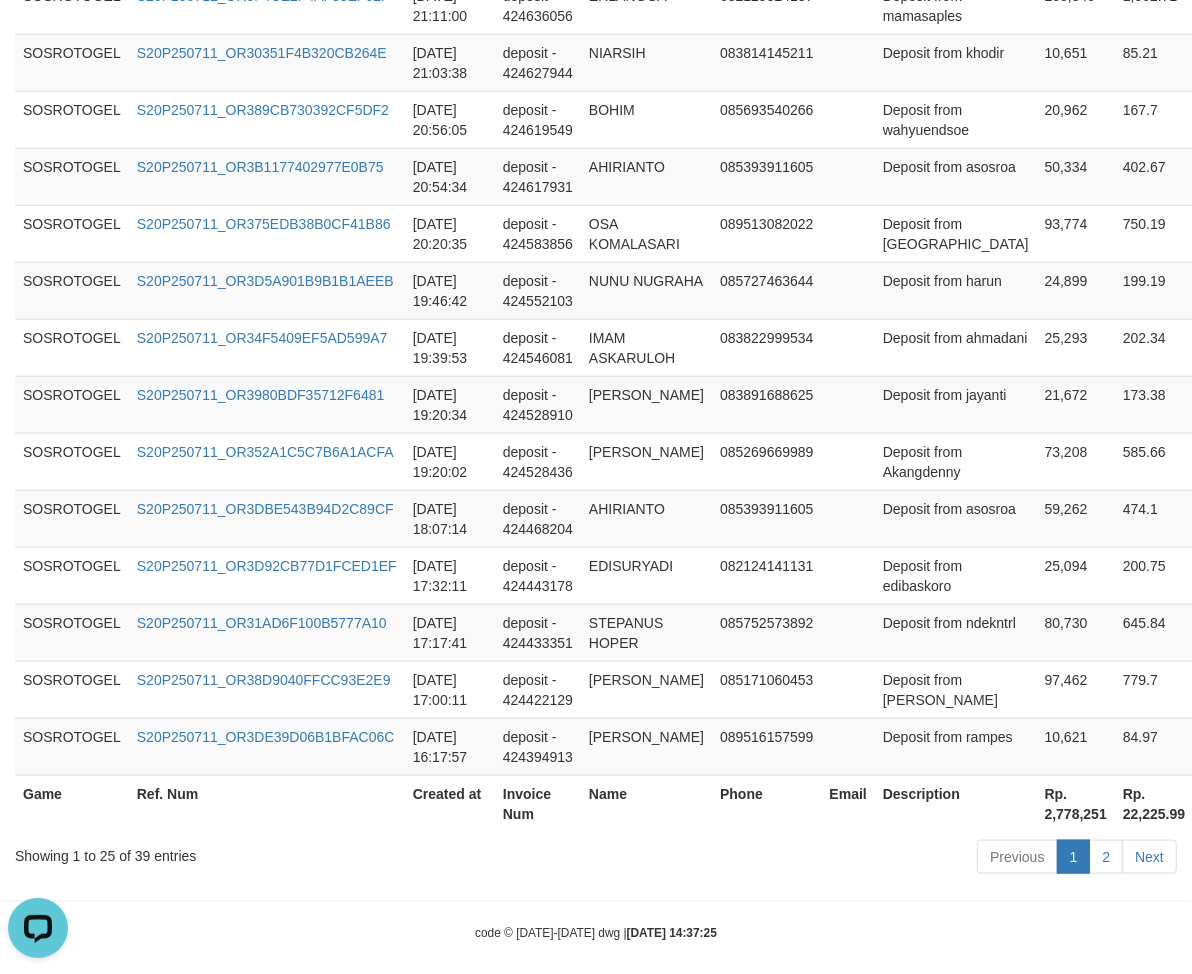 scroll, scrollTop: 1501, scrollLeft: 0, axis: vertical 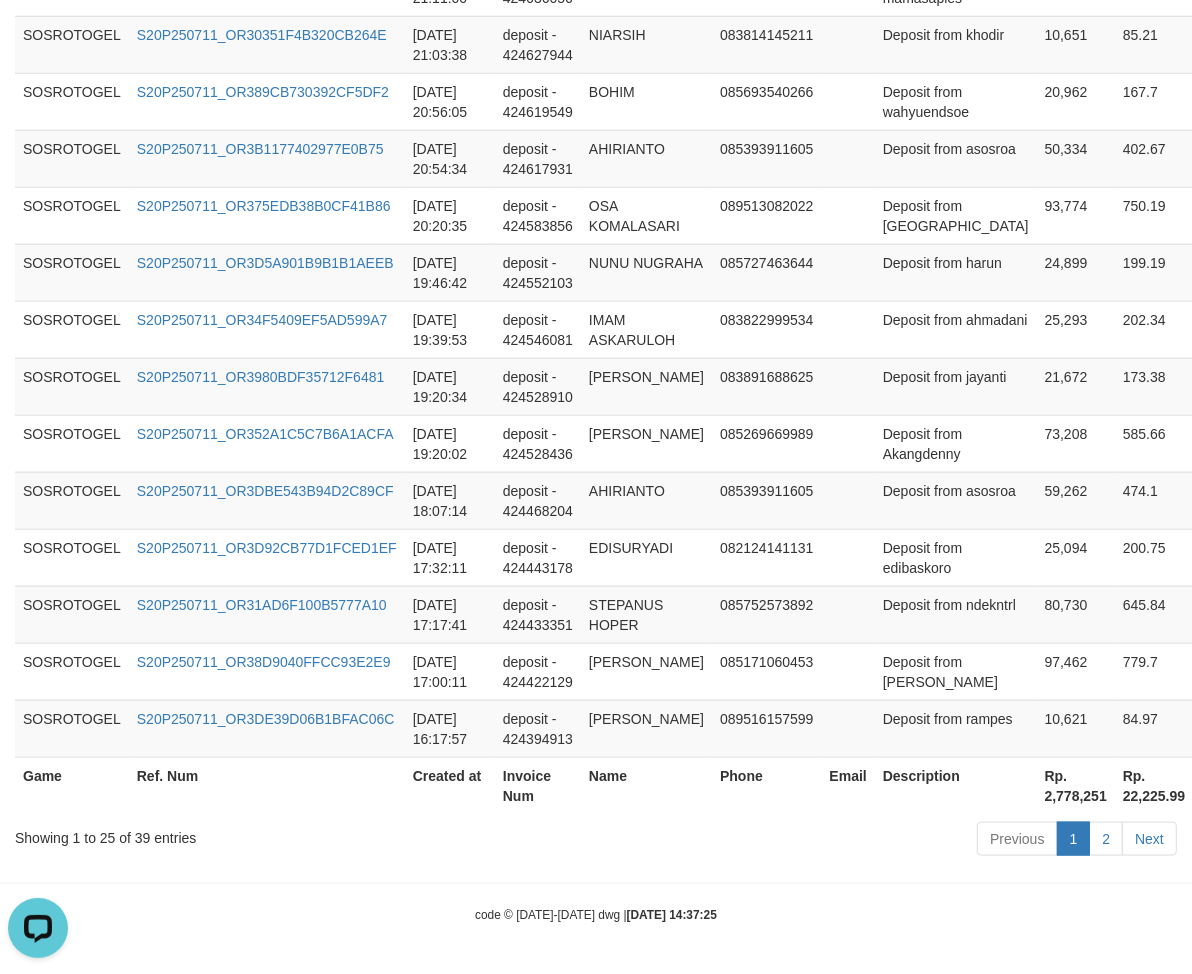 click on "Rp. 2,778,251" at bounding box center [1076, 785] 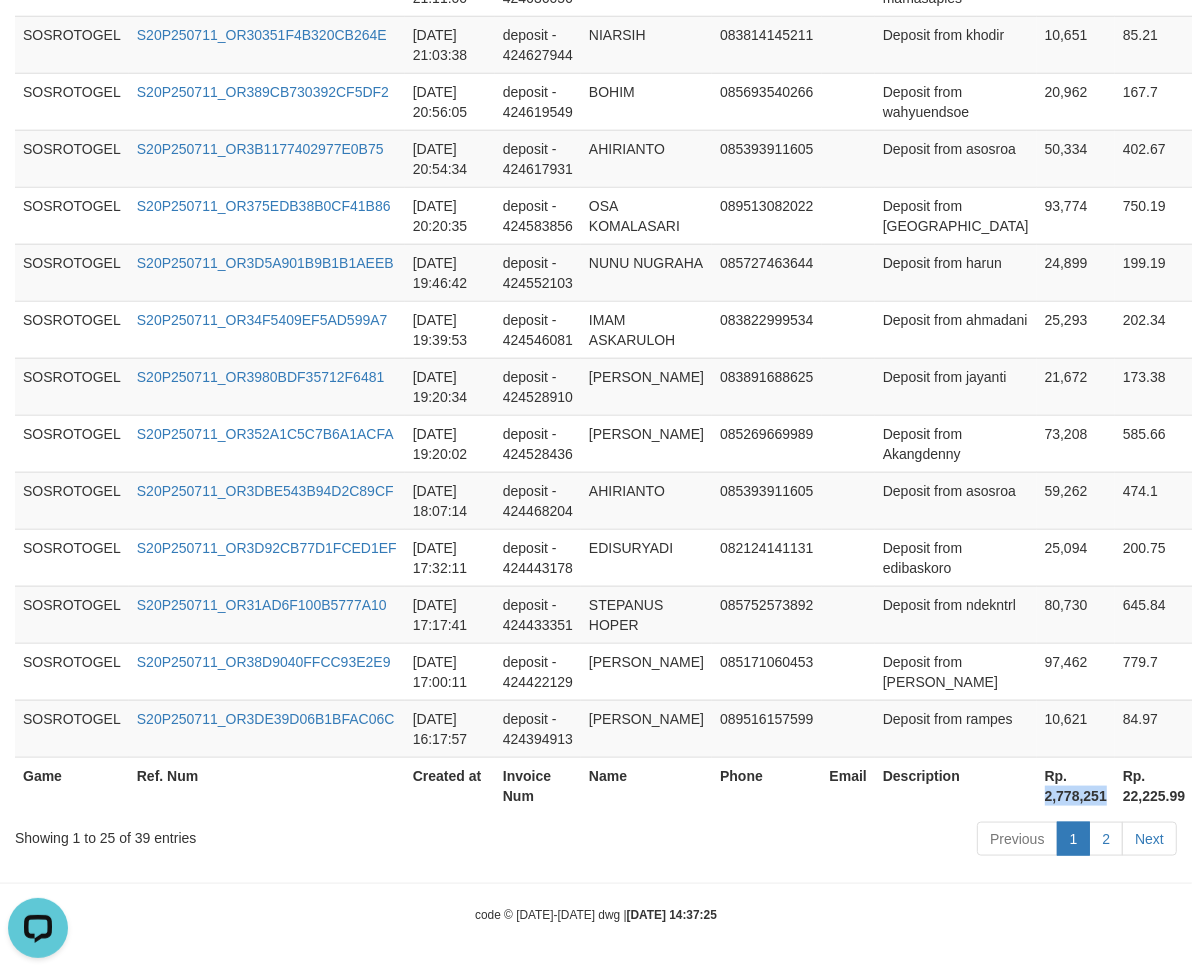 click on "Rp. 2,778,251" at bounding box center [1076, 785] 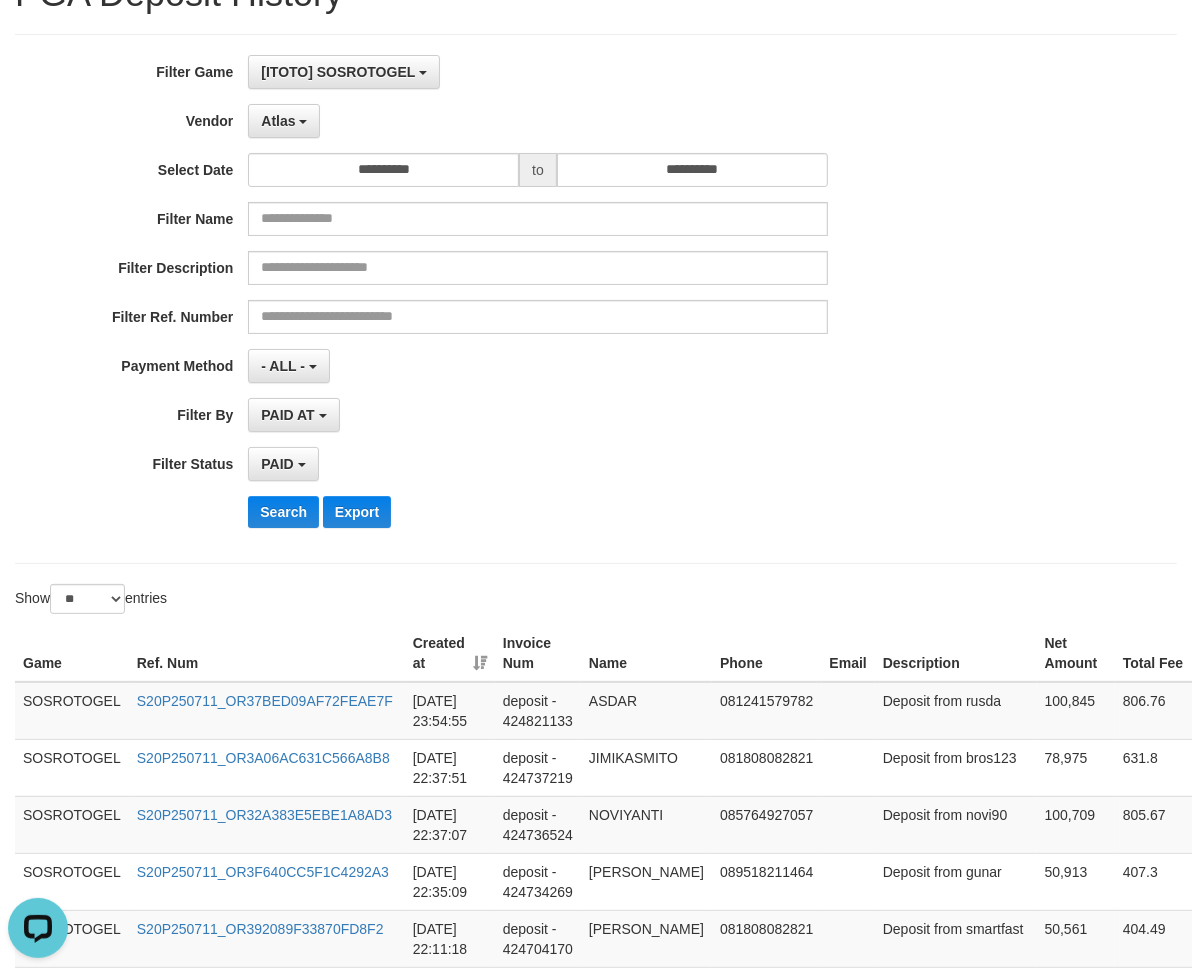 scroll, scrollTop: 0, scrollLeft: 0, axis: both 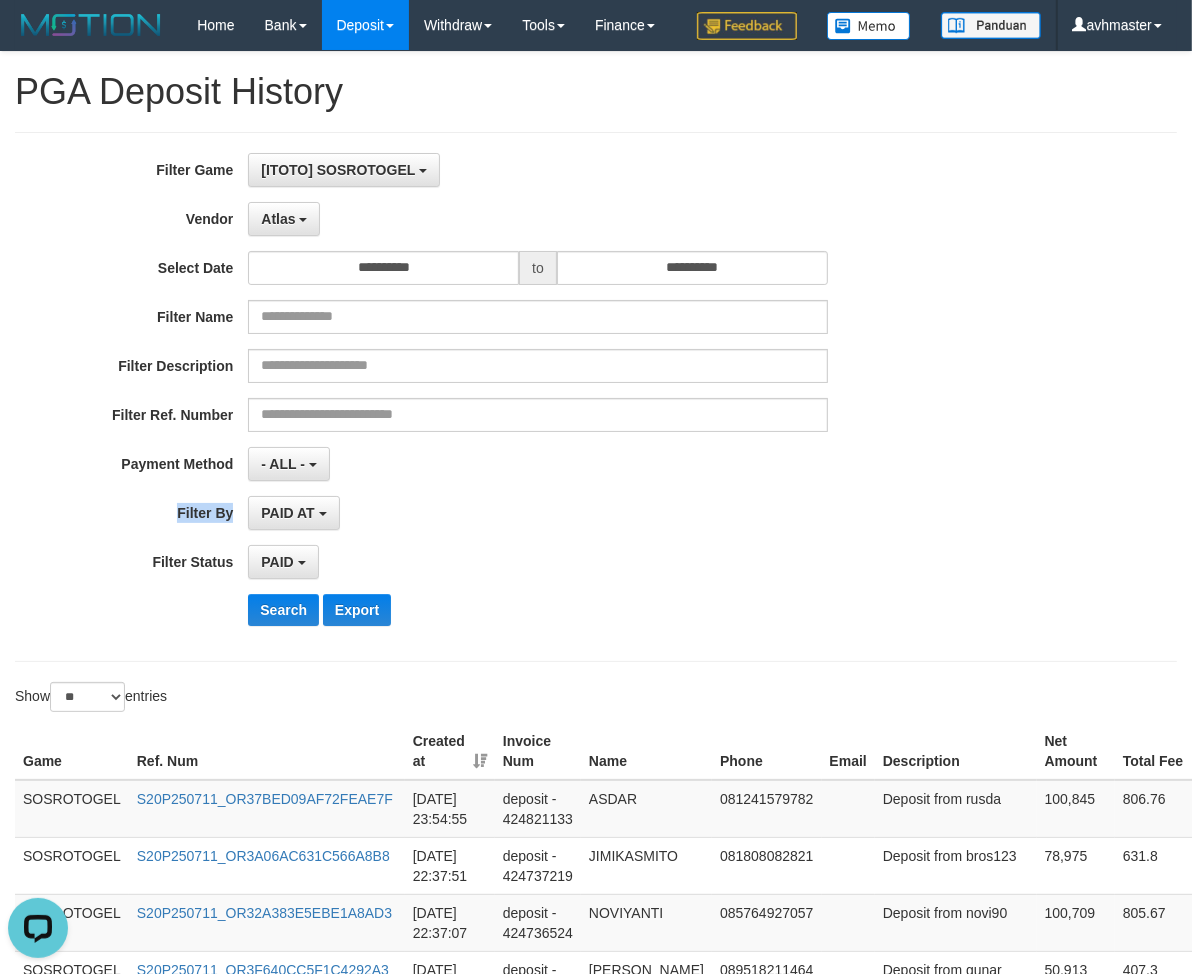 drag, startPoint x: 904, startPoint y: 522, endPoint x: 676, endPoint y: 453, distance: 238.2121 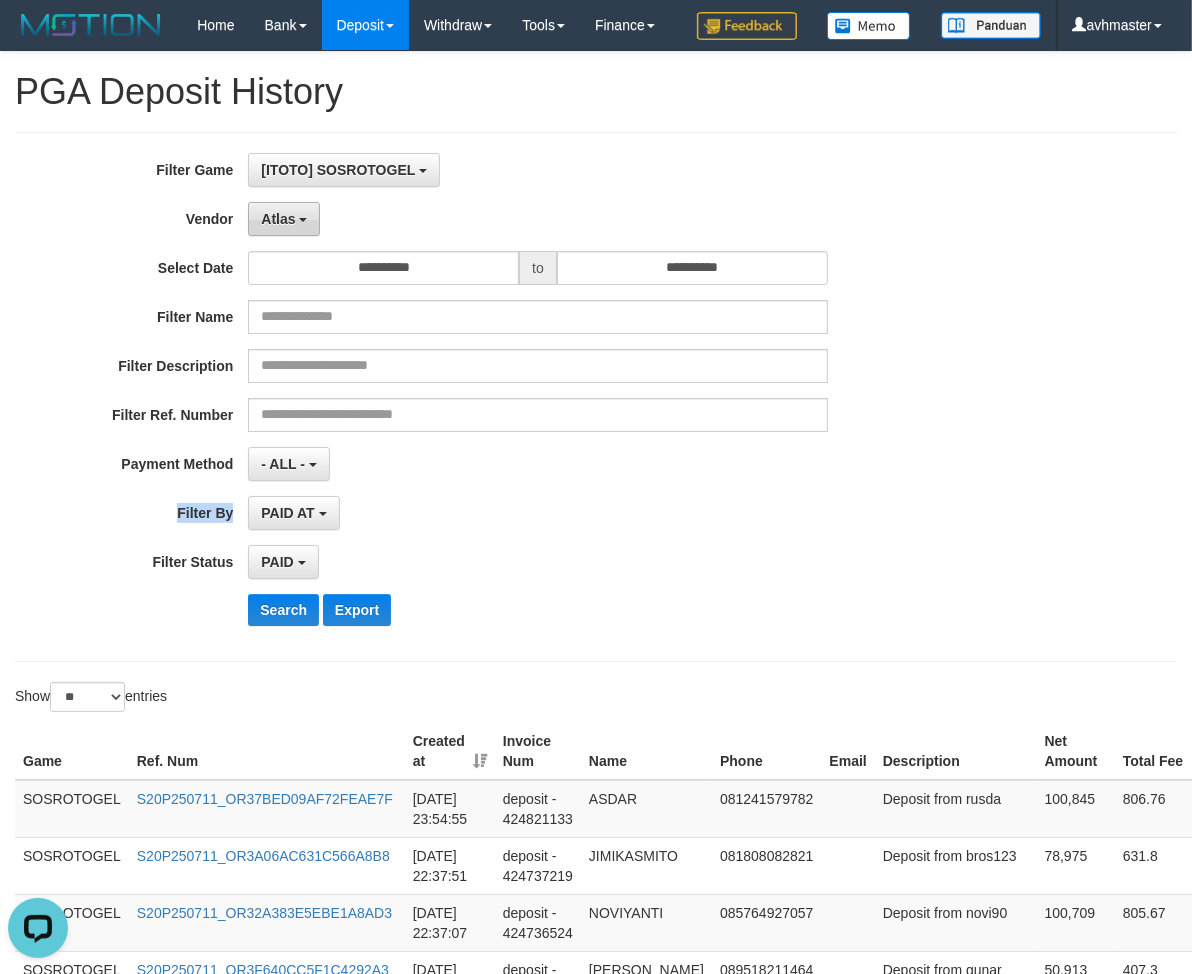 click on "Atlas" at bounding box center [284, 219] 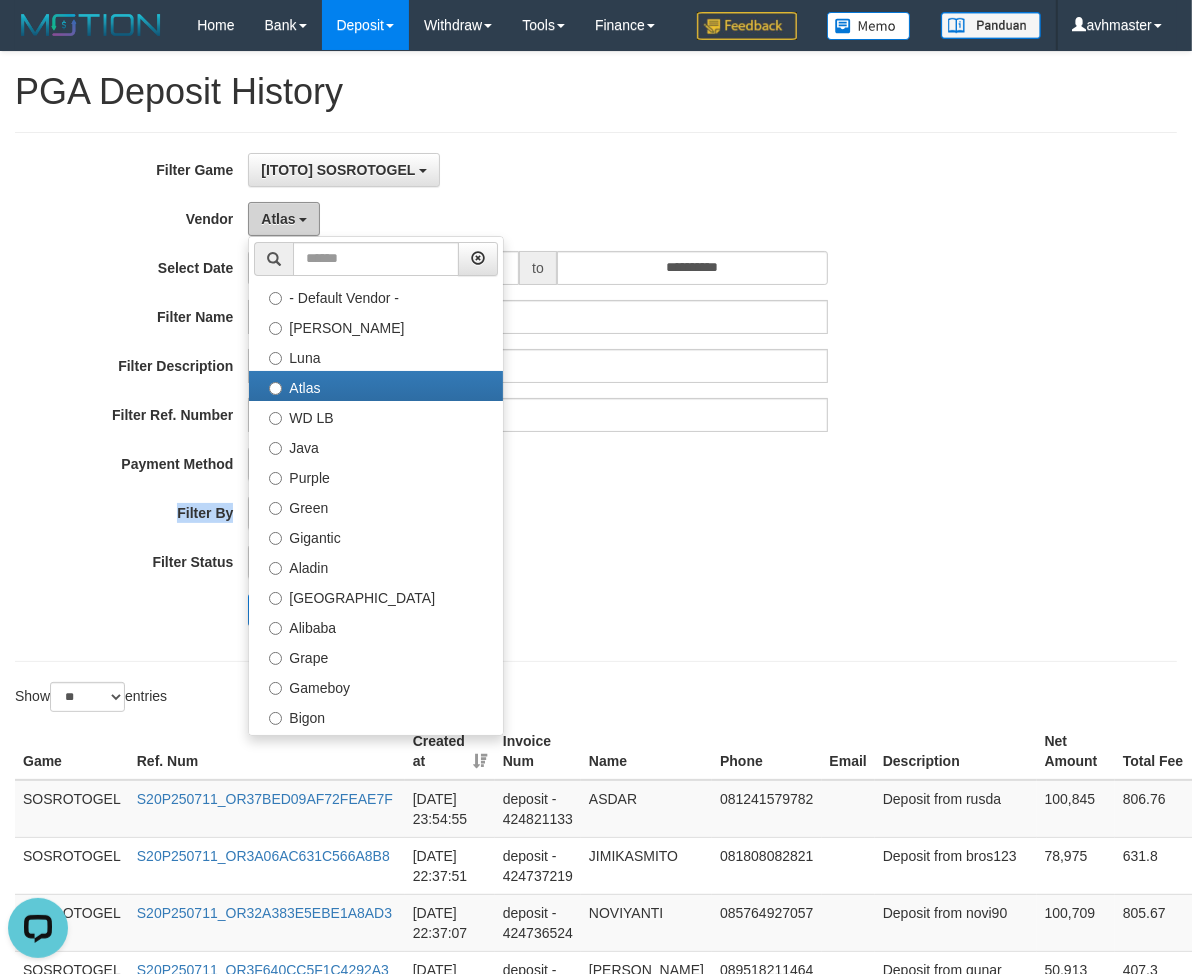 click on "Atlas" at bounding box center (284, 219) 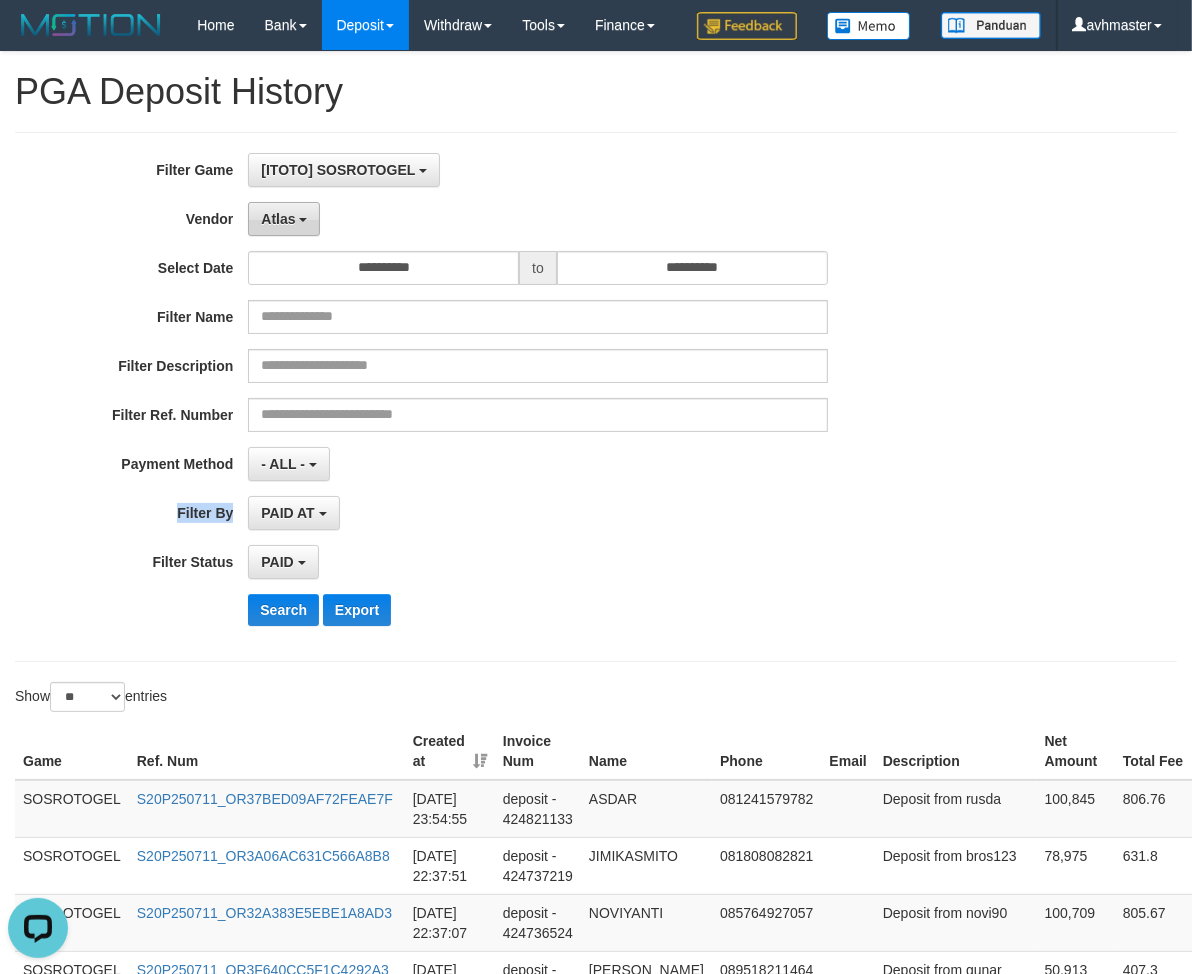 click on "Atlas" at bounding box center (278, 219) 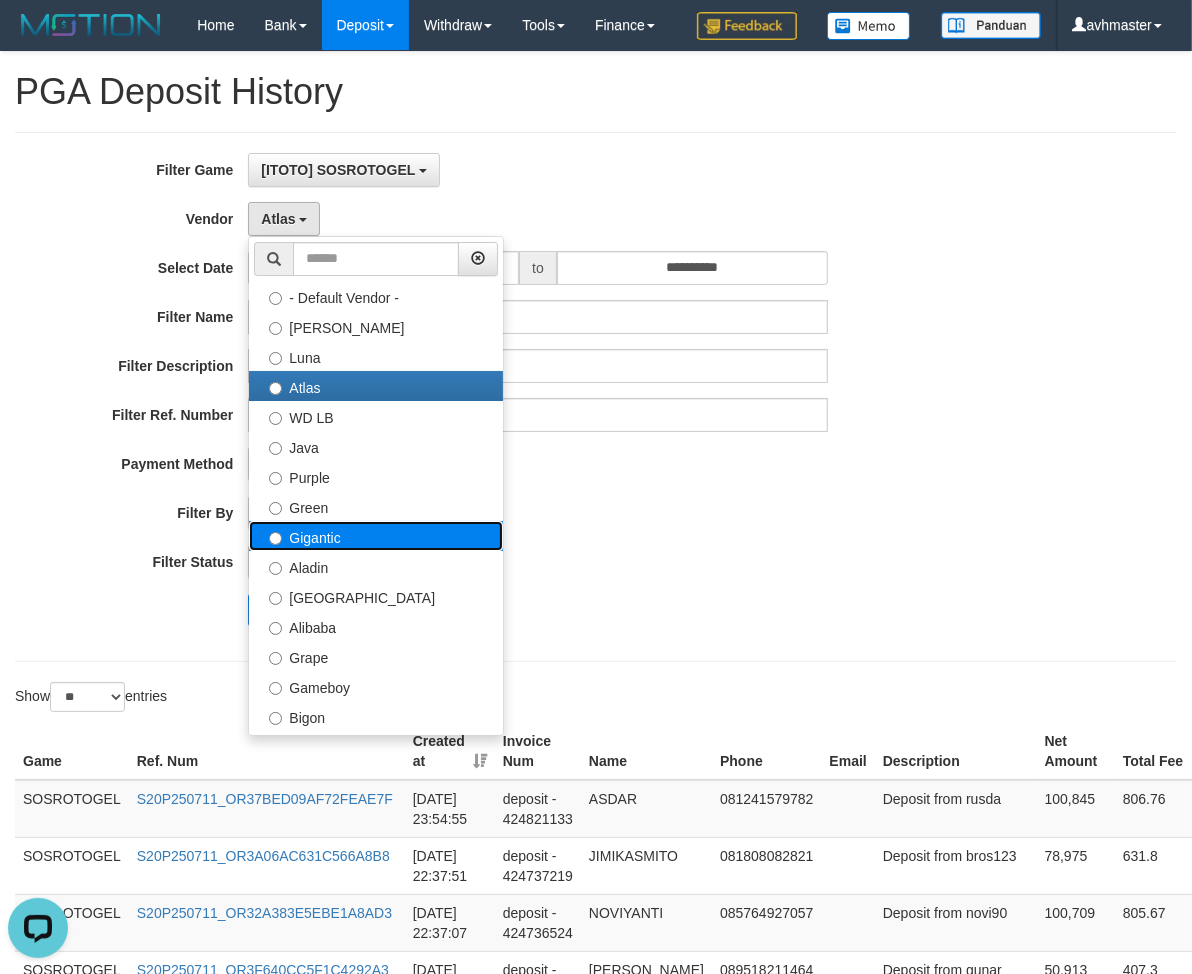 click on "Gigantic" at bounding box center [376, 536] 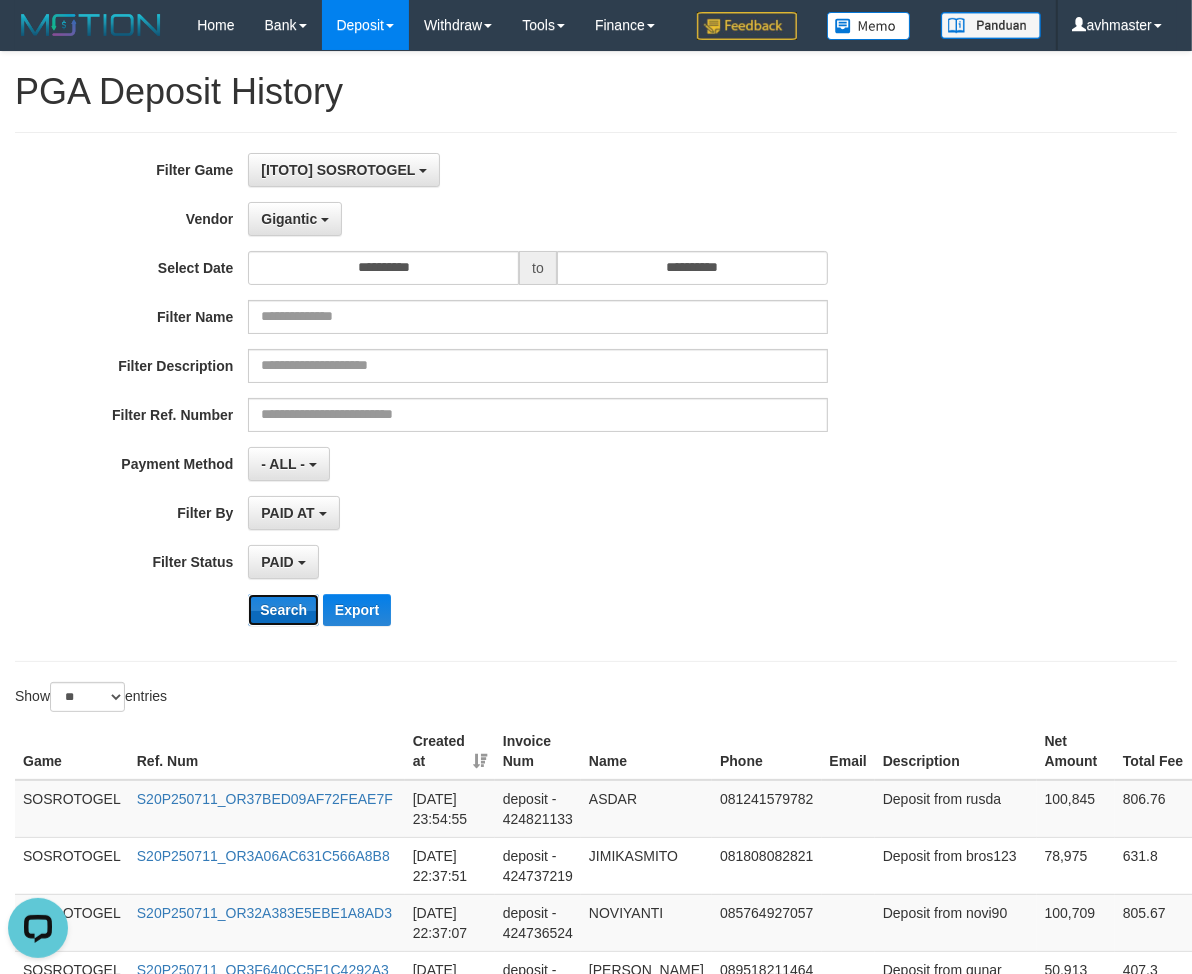 click on "Search" at bounding box center [283, 610] 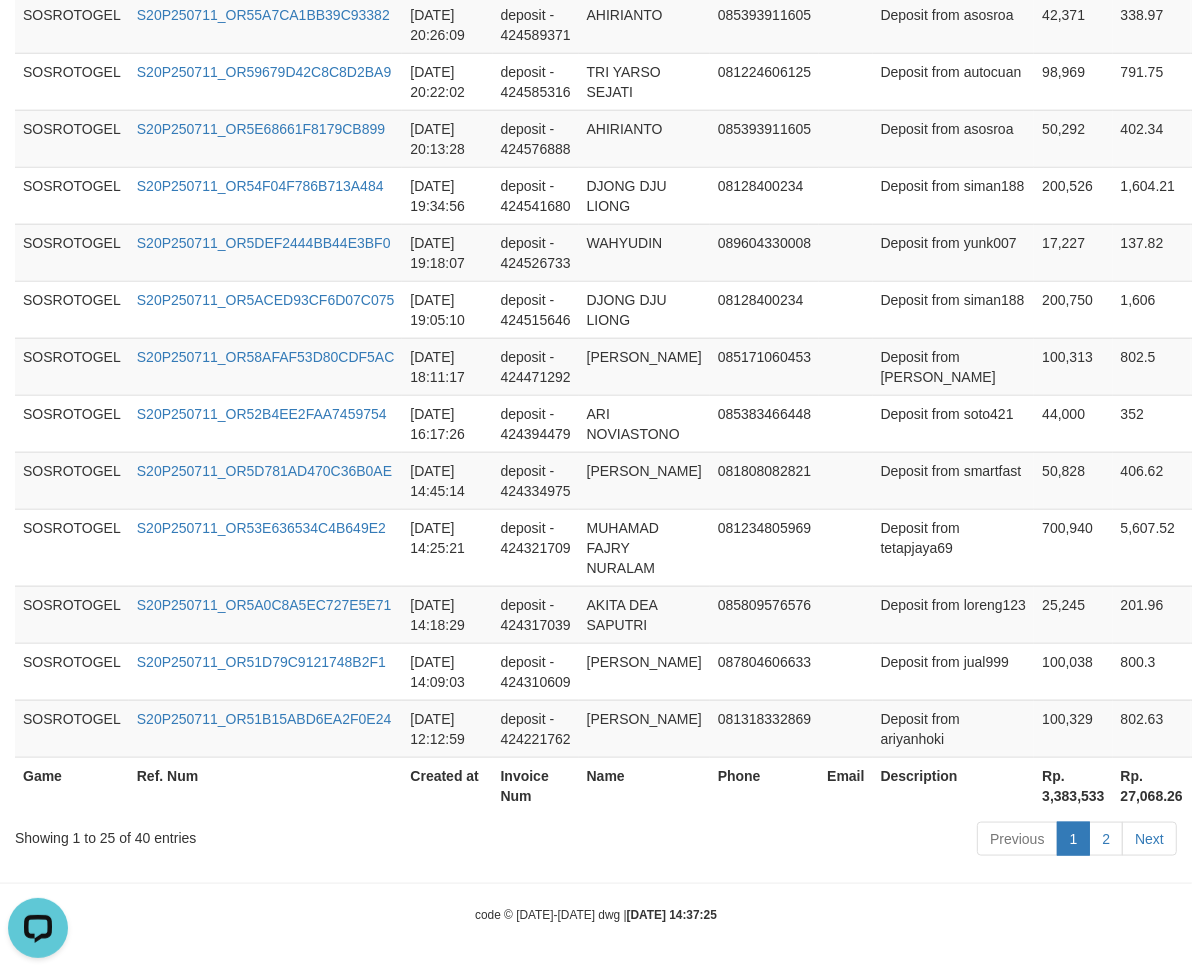 scroll, scrollTop: 1521, scrollLeft: 0, axis: vertical 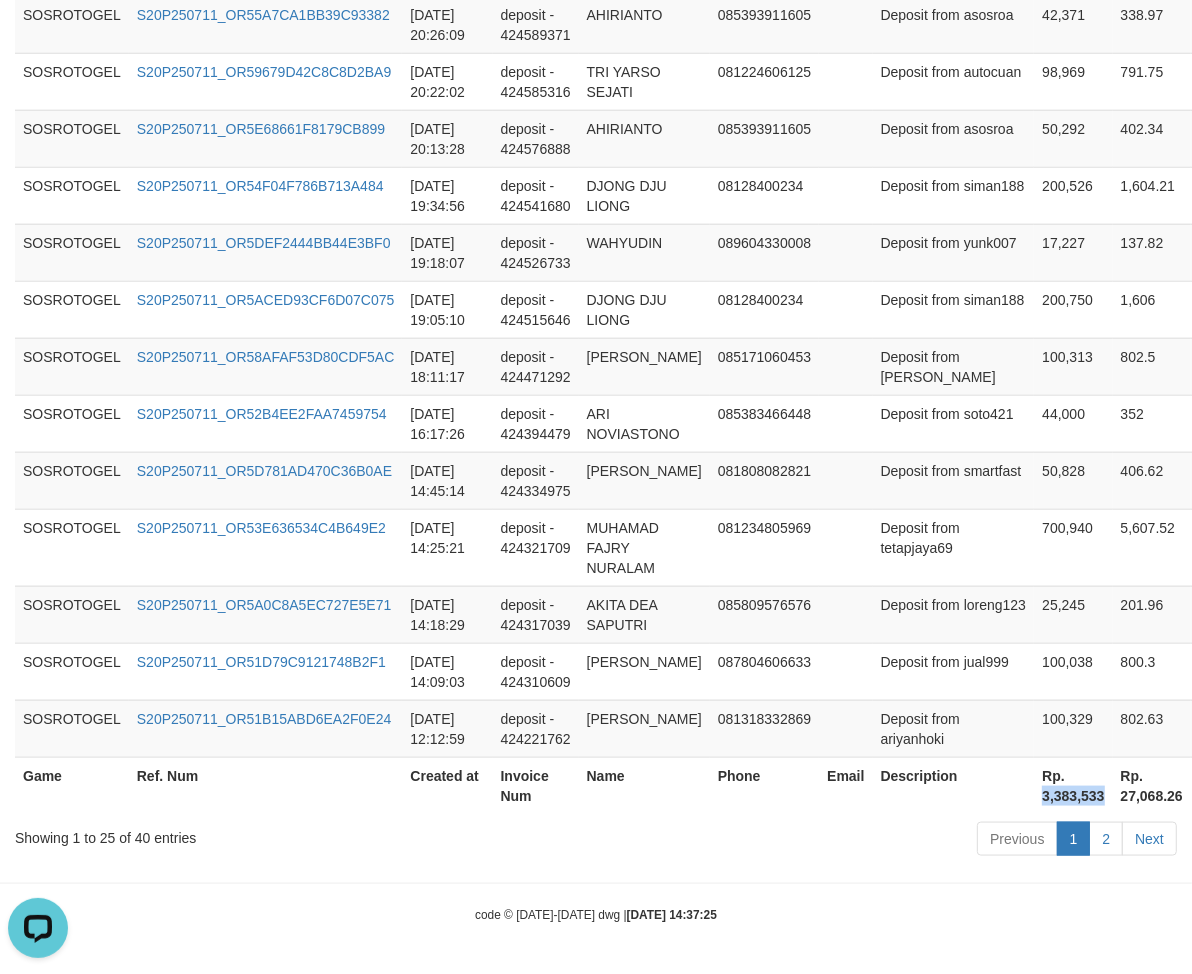 click on "Rp. 3,383,533" at bounding box center [1073, 785] 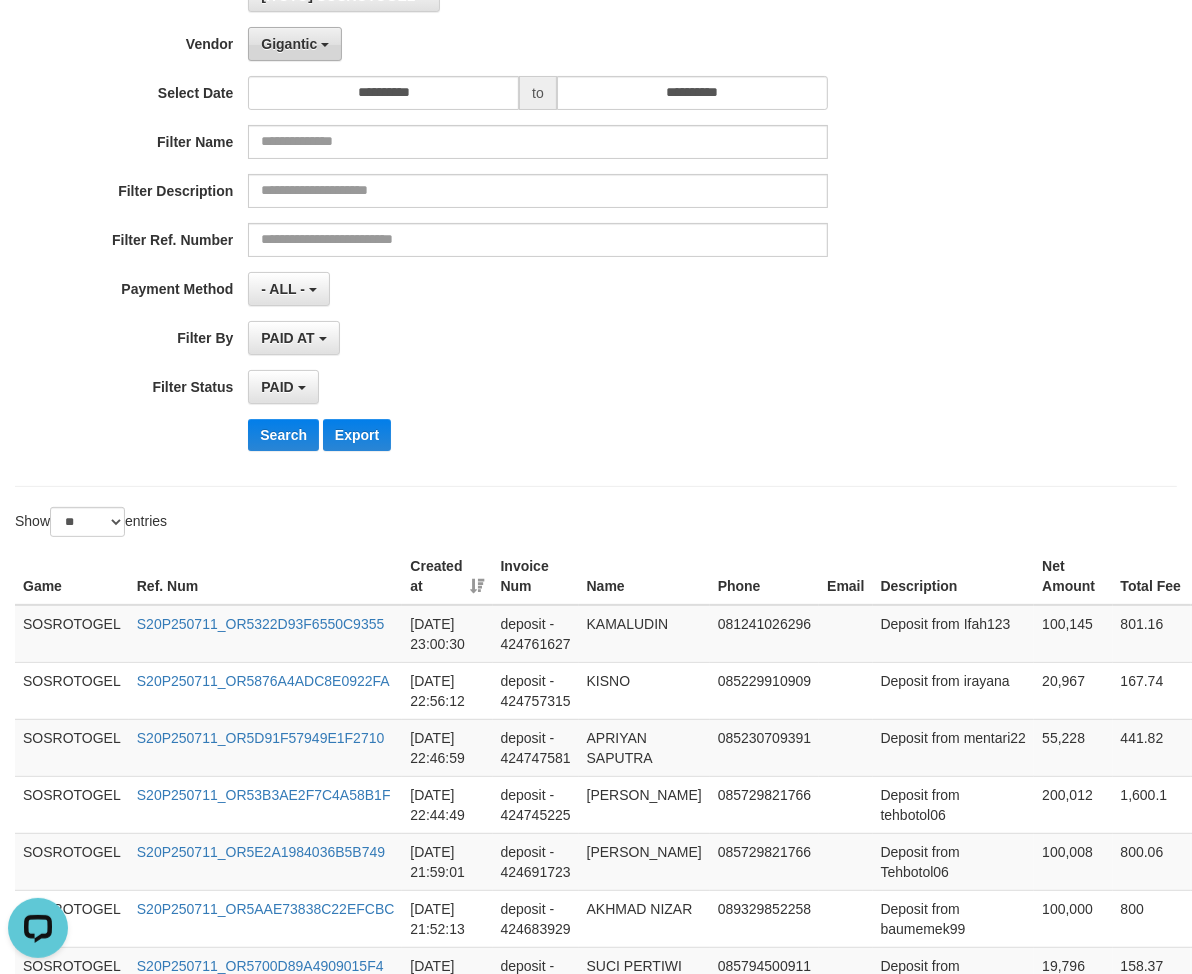 scroll, scrollTop: 0, scrollLeft: 0, axis: both 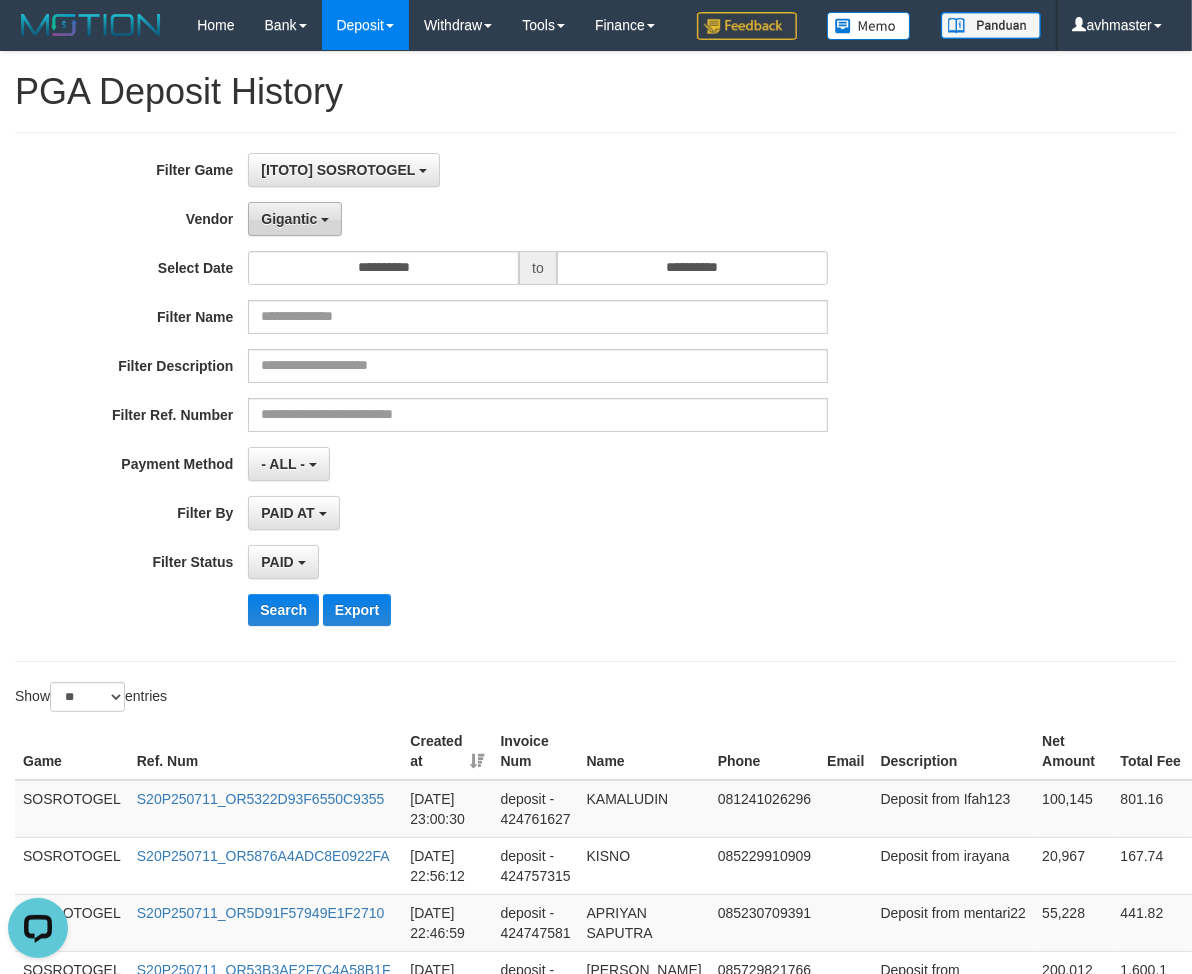click on "Gigantic" at bounding box center [295, 219] 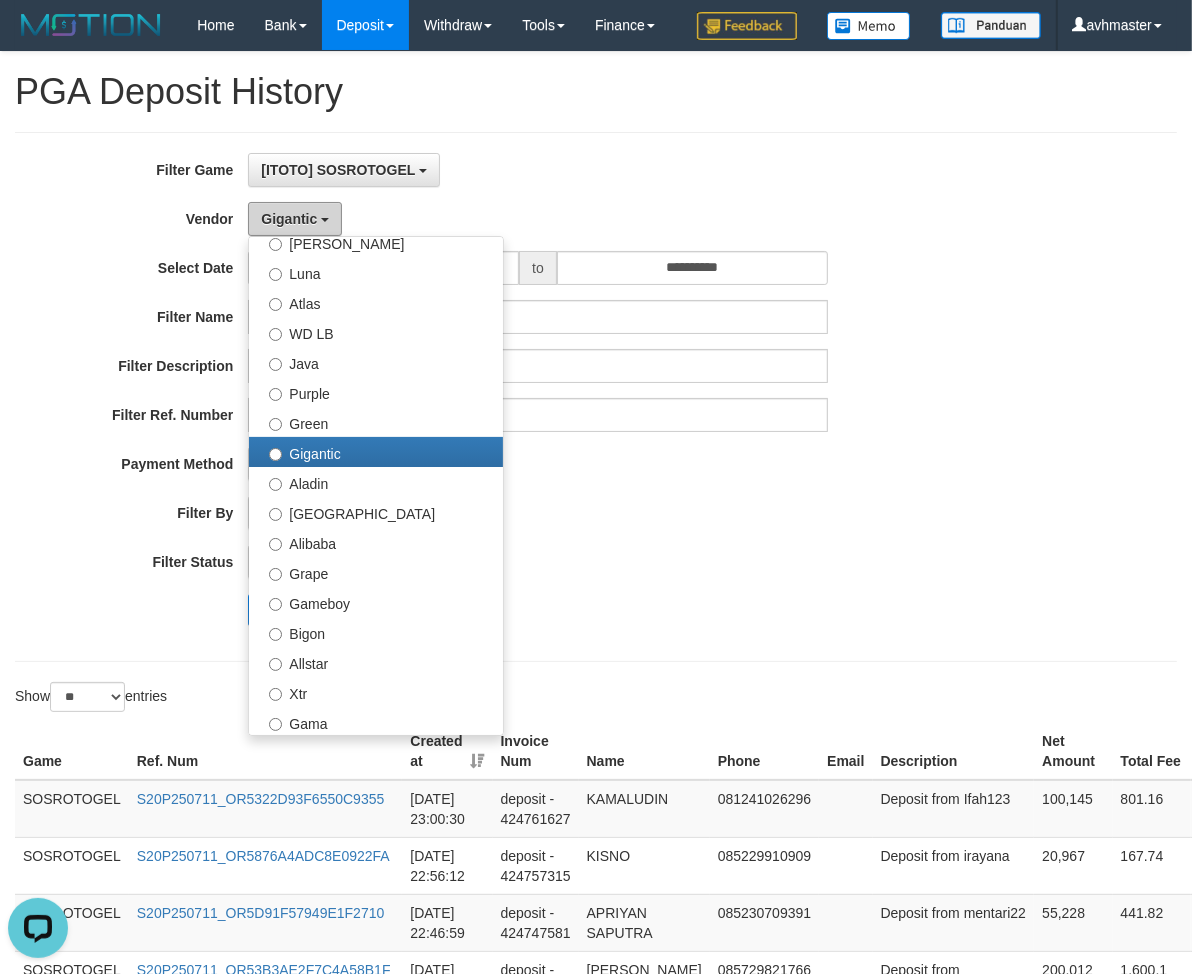 scroll, scrollTop: 222, scrollLeft: 0, axis: vertical 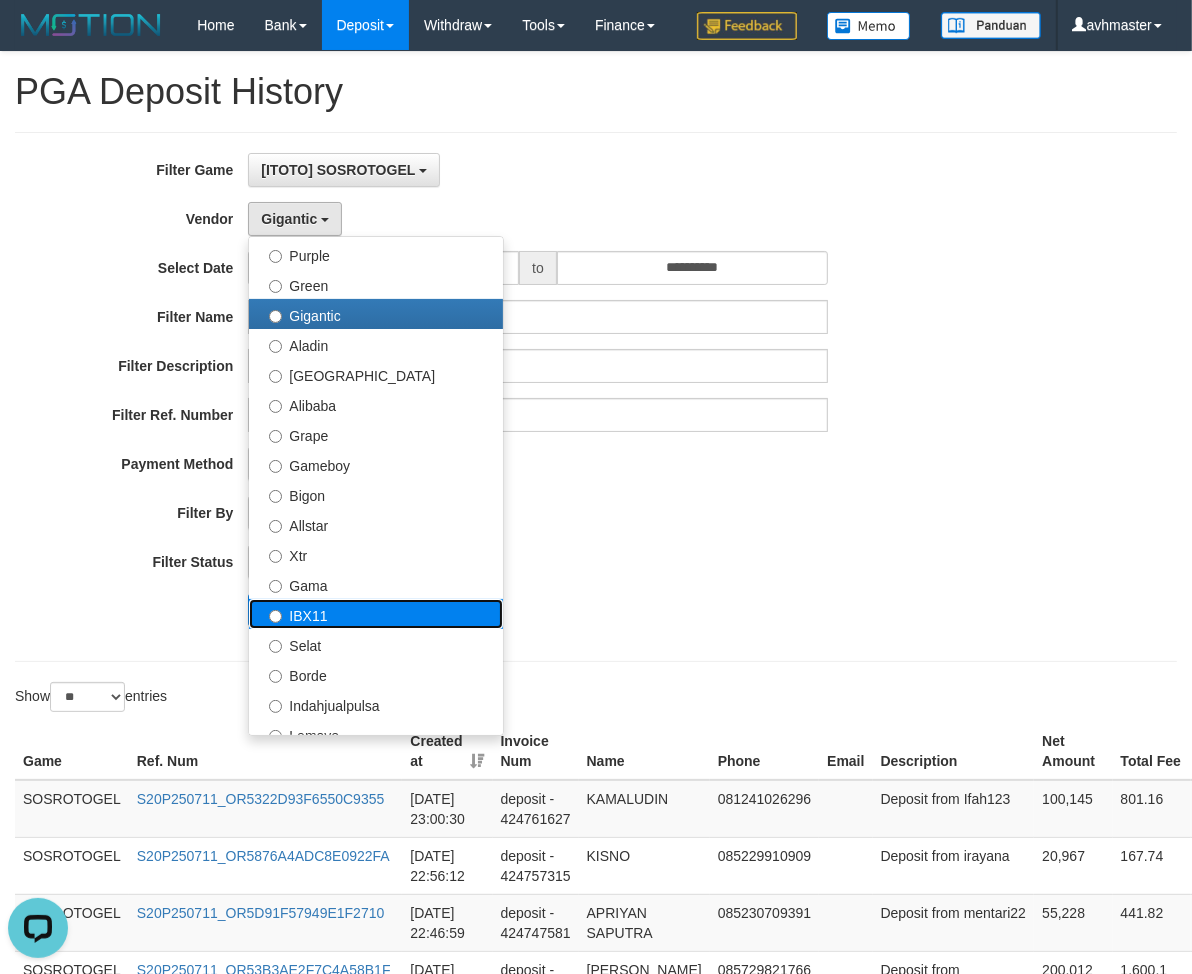 click on "IBX11" at bounding box center [376, 614] 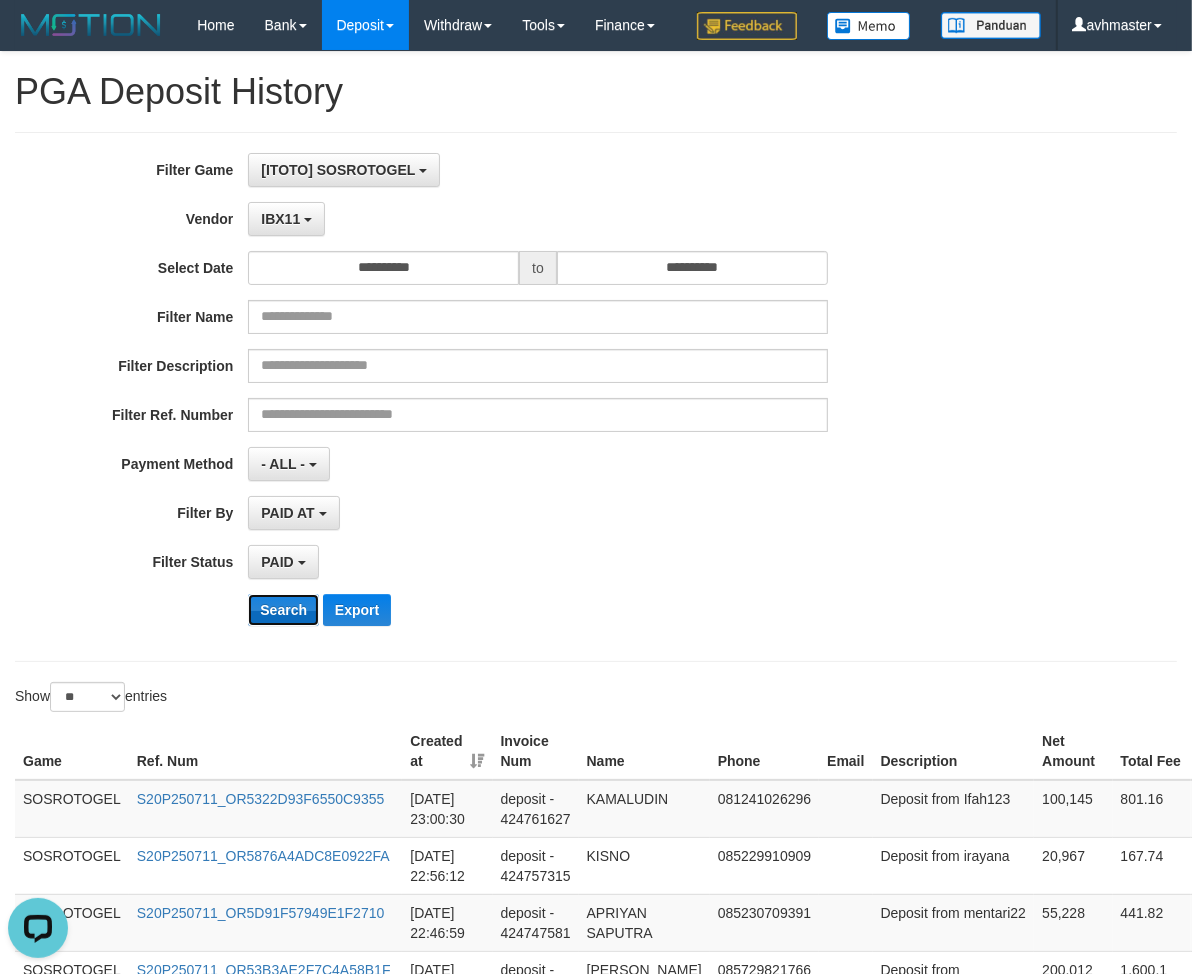 click on "Search" at bounding box center [283, 610] 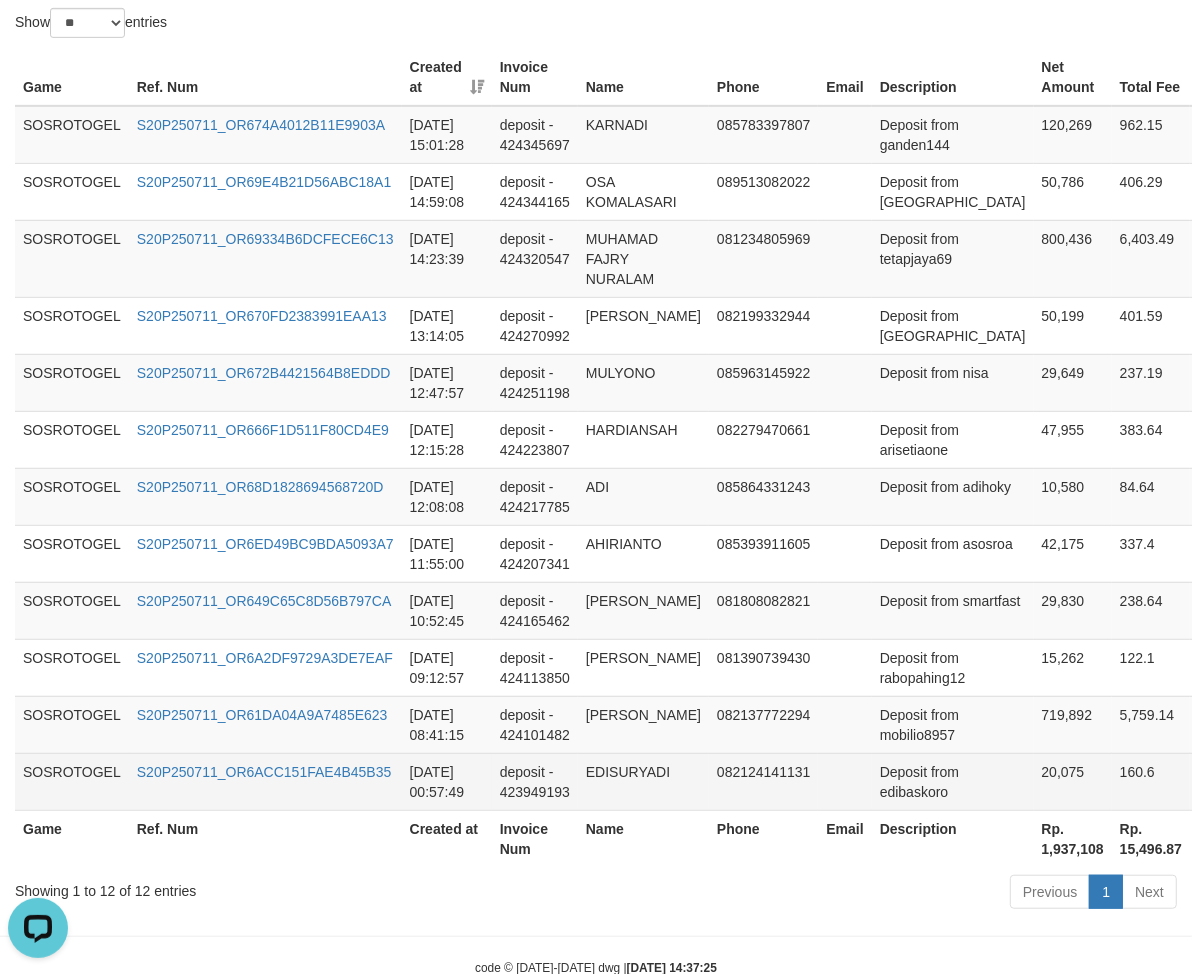scroll, scrollTop: 798, scrollLeft: 0, axis: vertical 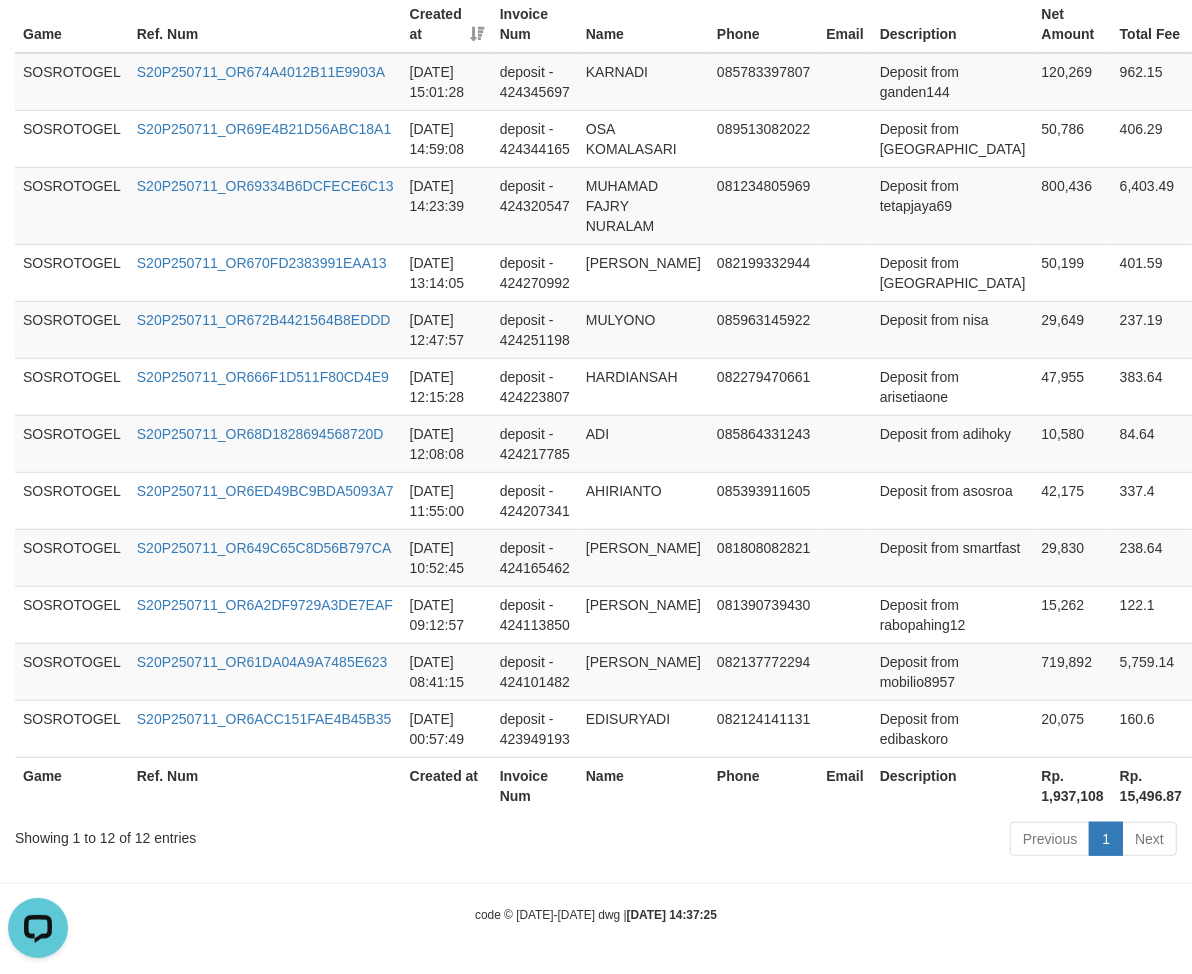 click on "Rp. 1,937,108" at bounding box center (1073, 785) 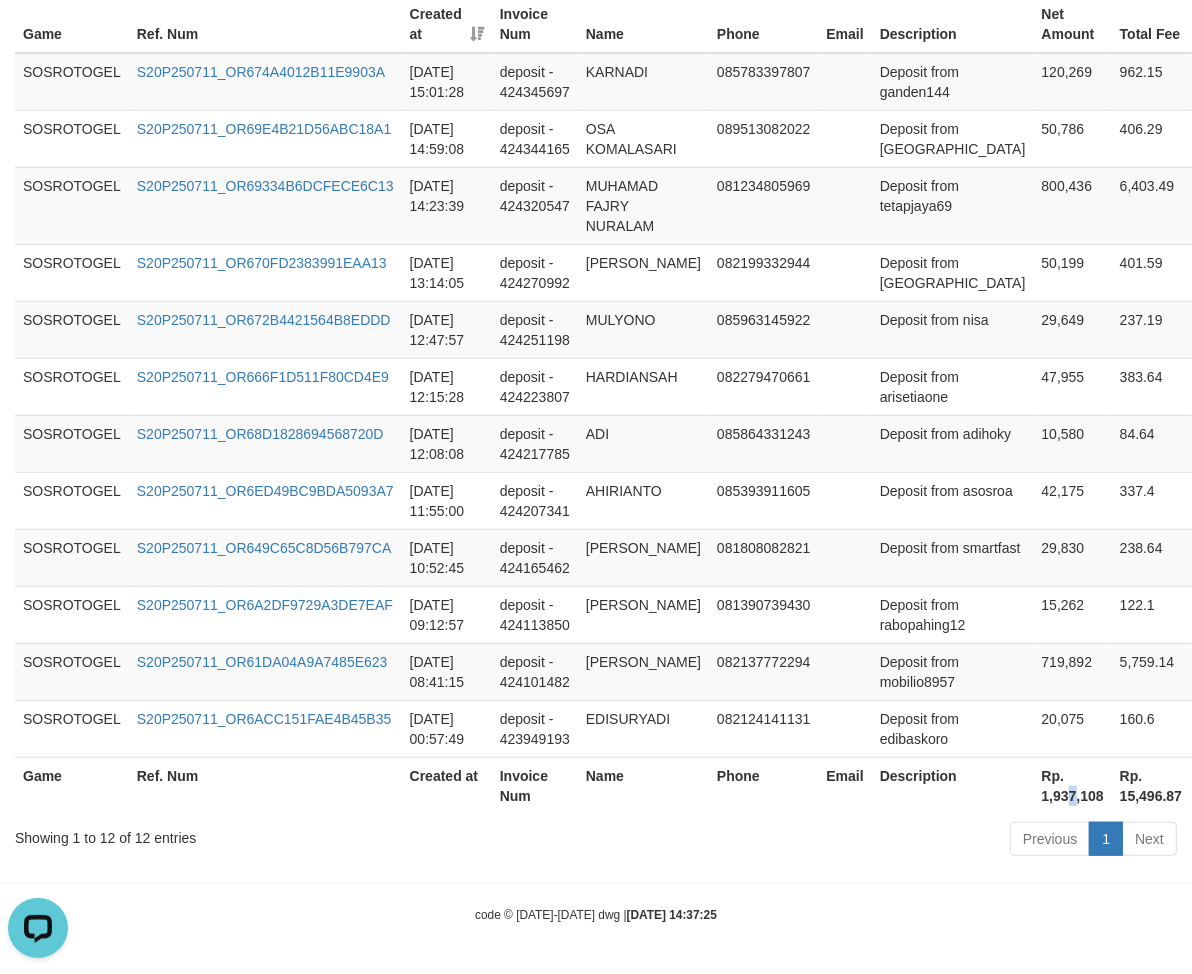 click on "Rp. 1,937,108" at bounding box center (1073, 785) 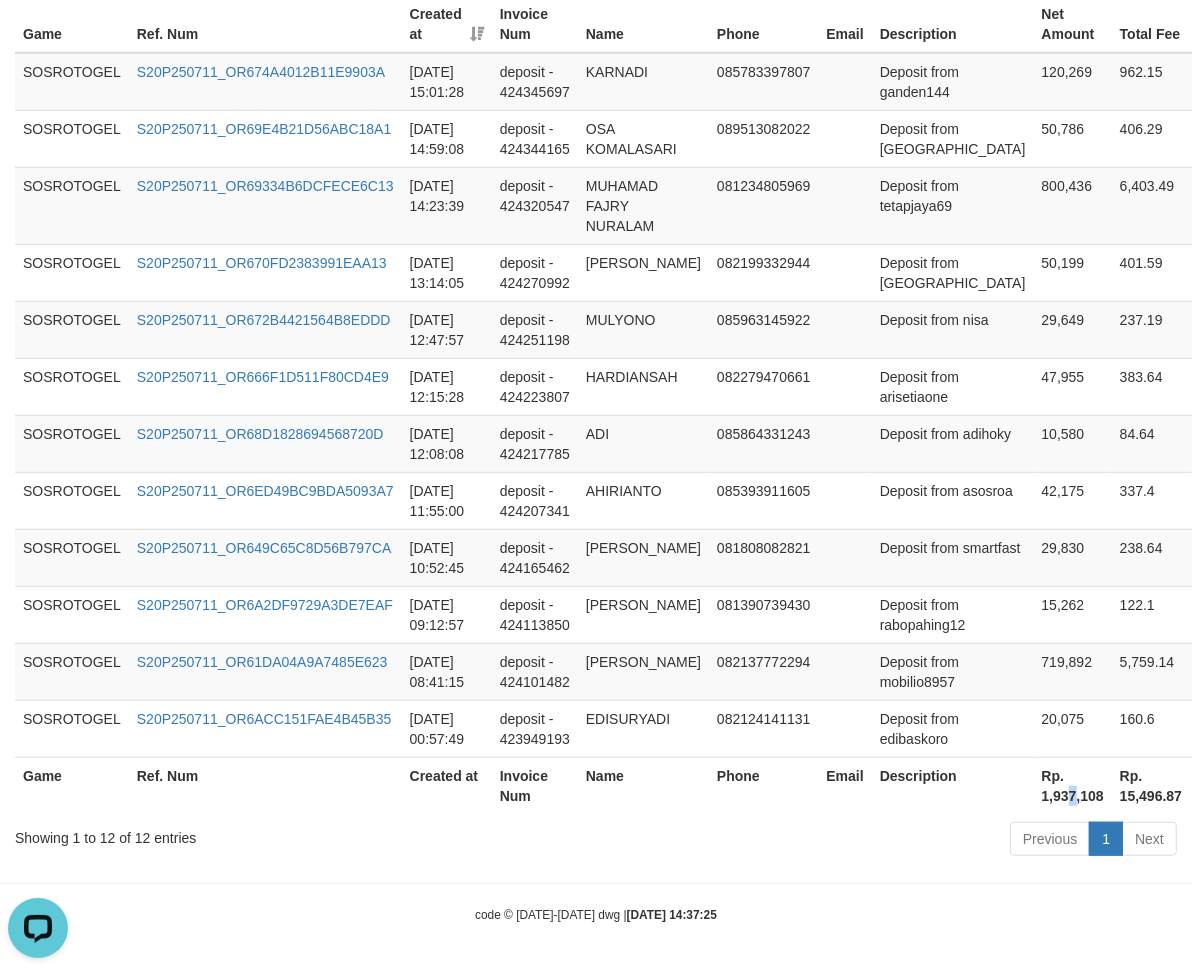 copy on "7" 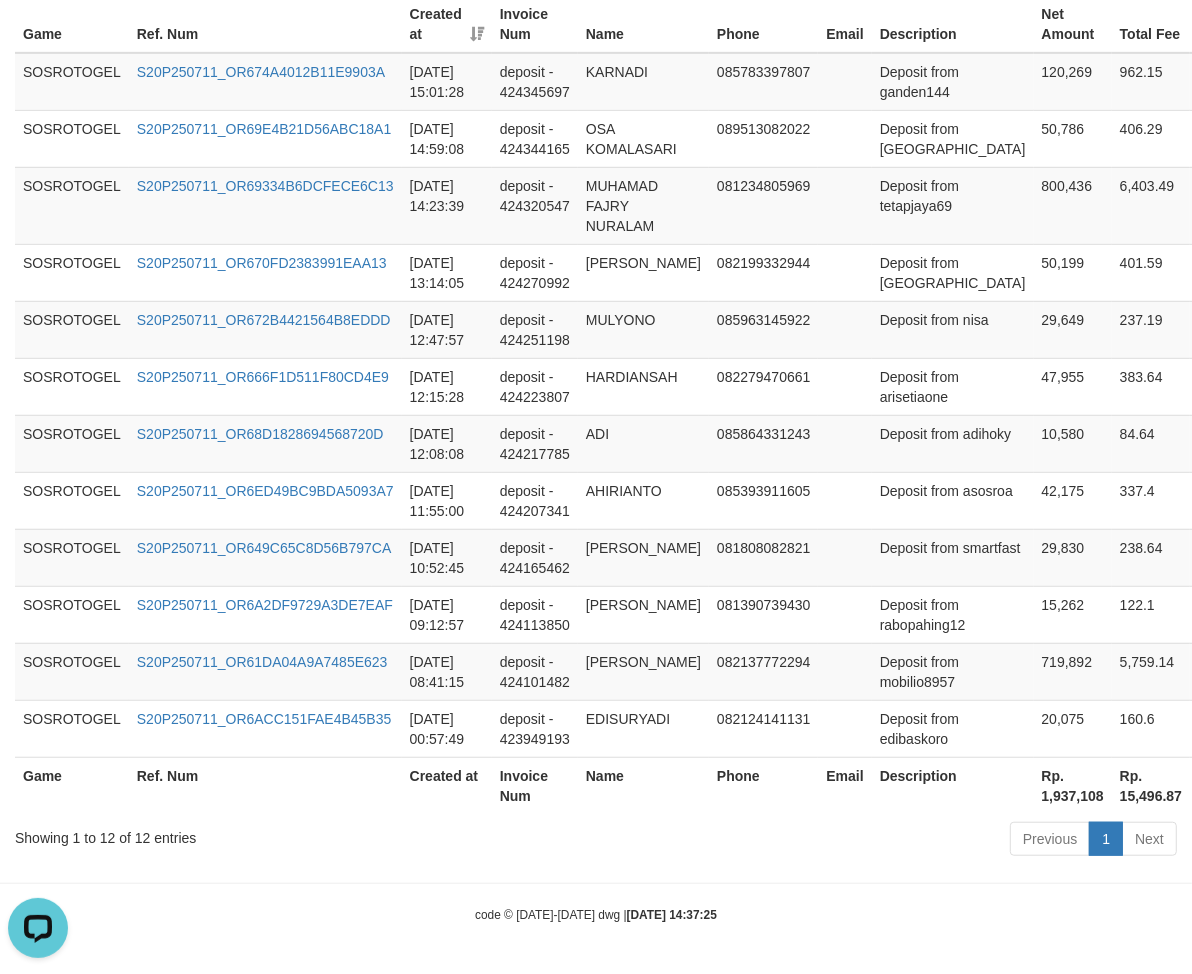click on "Rp. 1,937,108" at bounding box center [1073, 785] 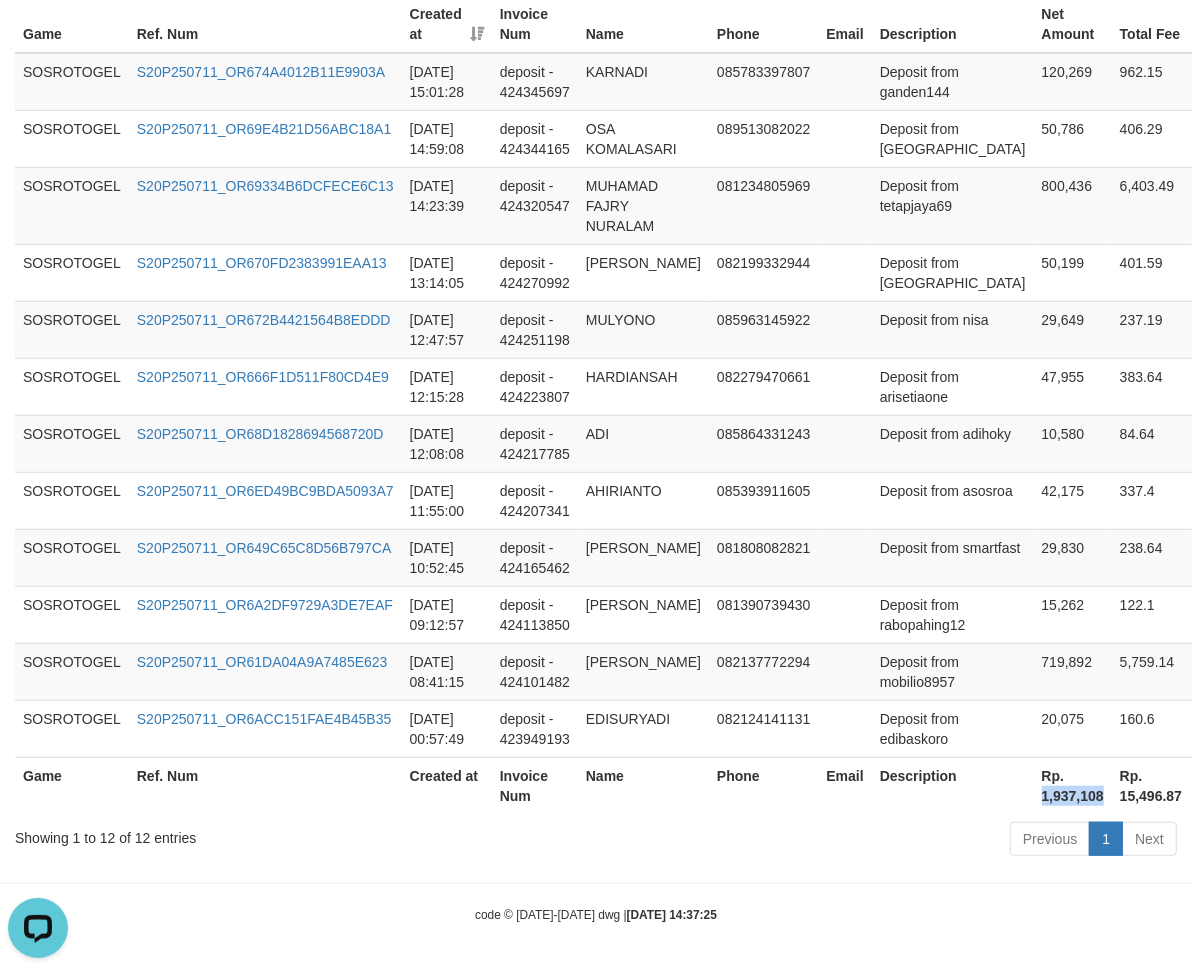 click on "Rp. 1,937,108" at bounding box center (1073, 785) 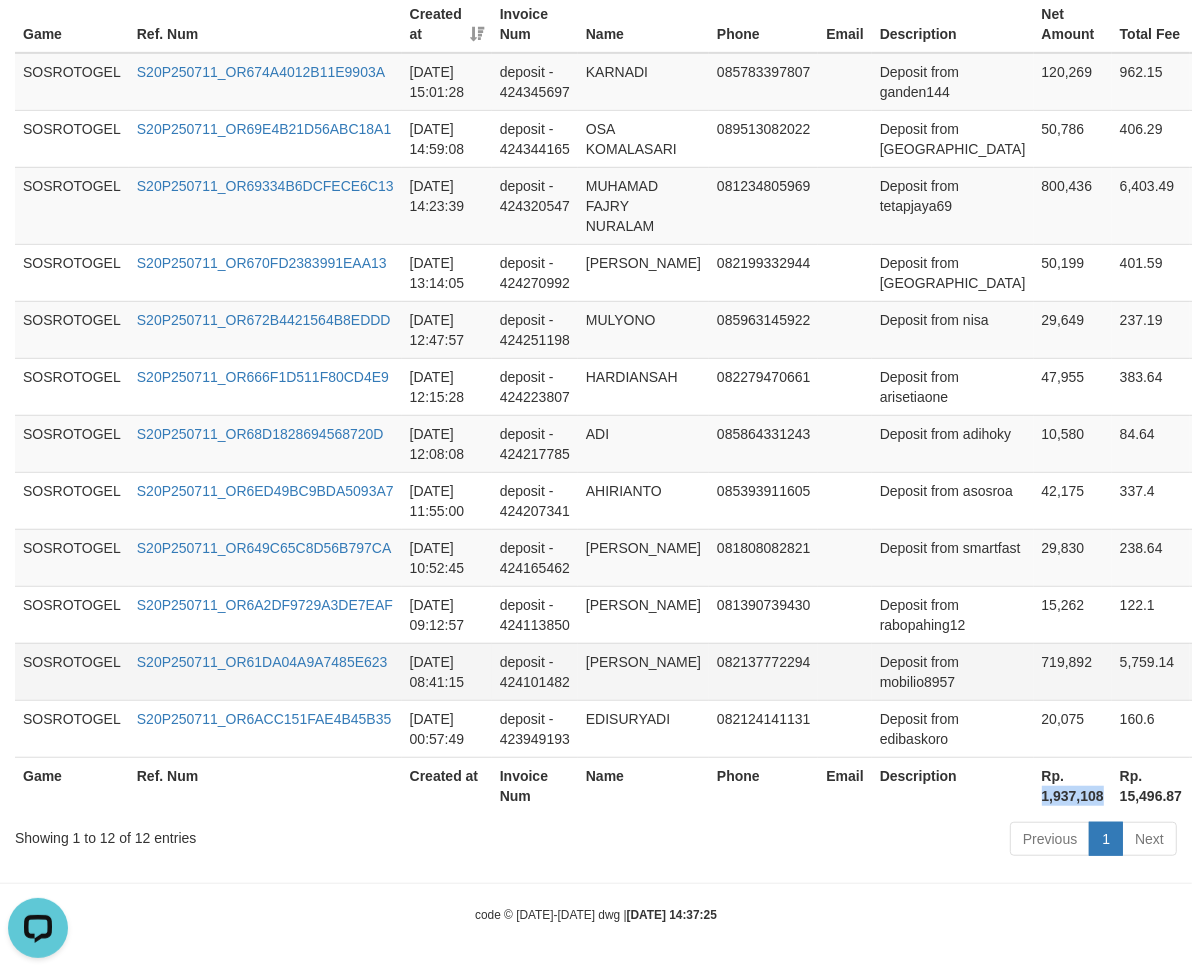 copy on "1,937,108" 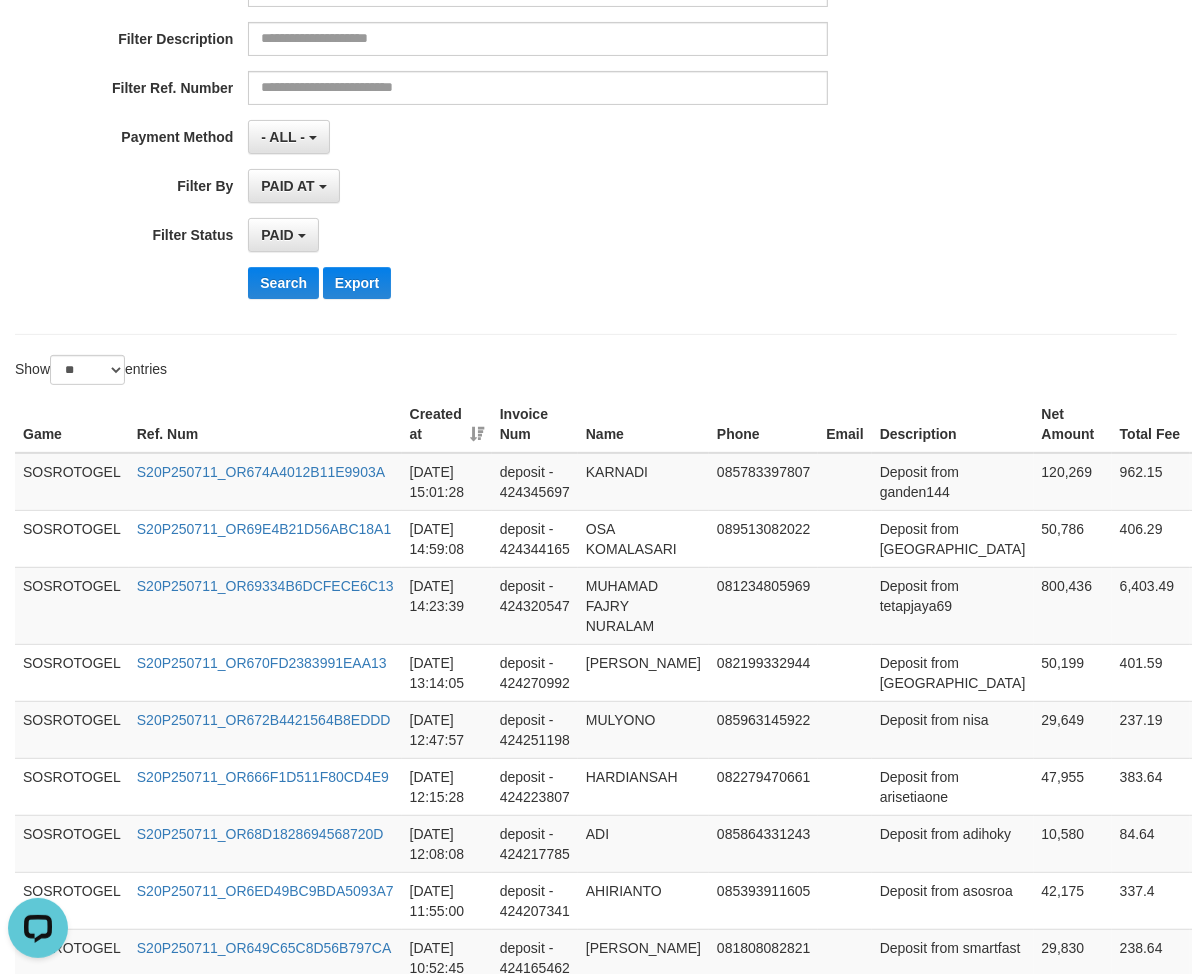 scroll, scrollTop: 0, scrollLeft: 0, axis: both 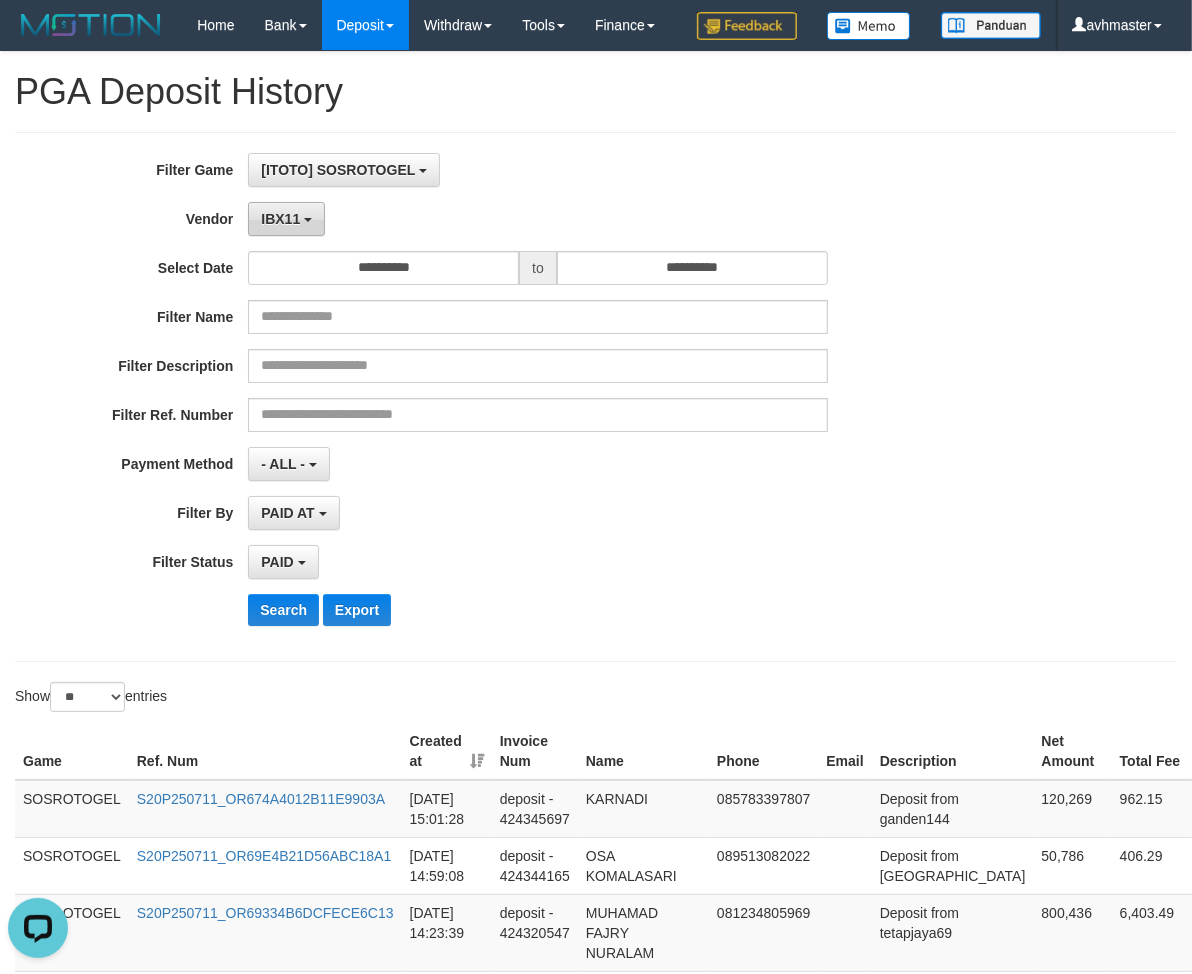 click on "IBX11" at bounding box center (280, 219) 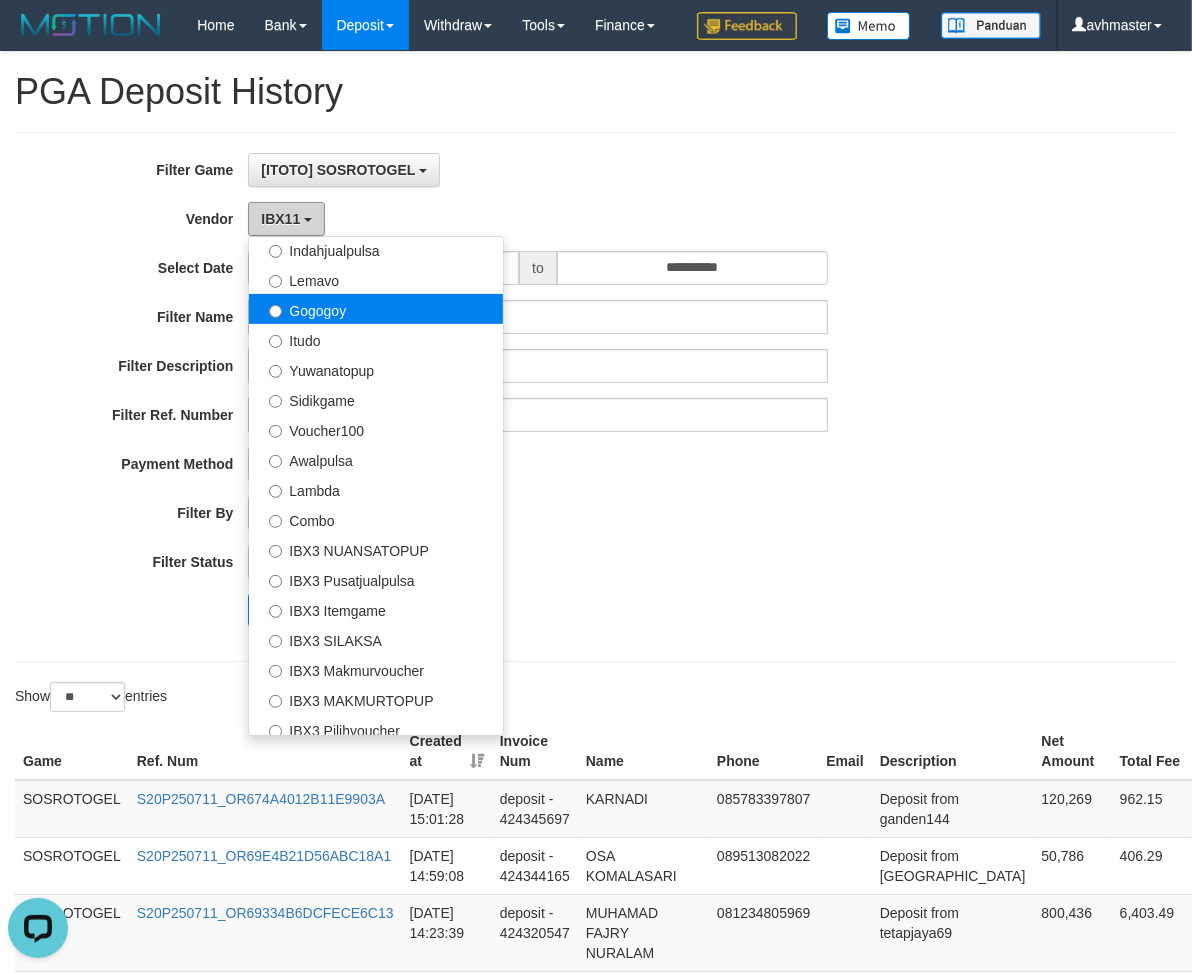 scroll, scrollTop: 684, scrollLeft: 0, axis: vertical 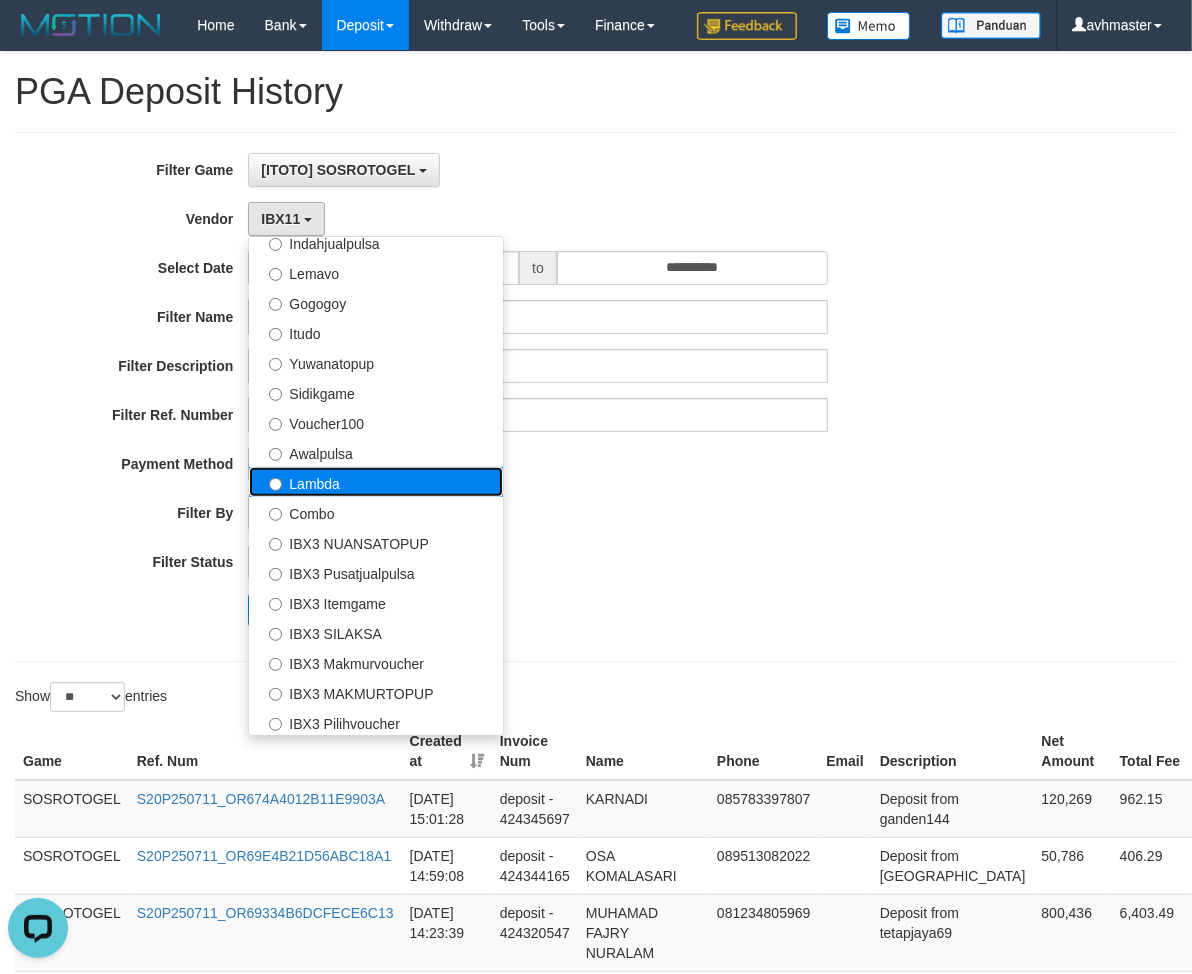 click on "Lambda" at bounding box center [376, 482] 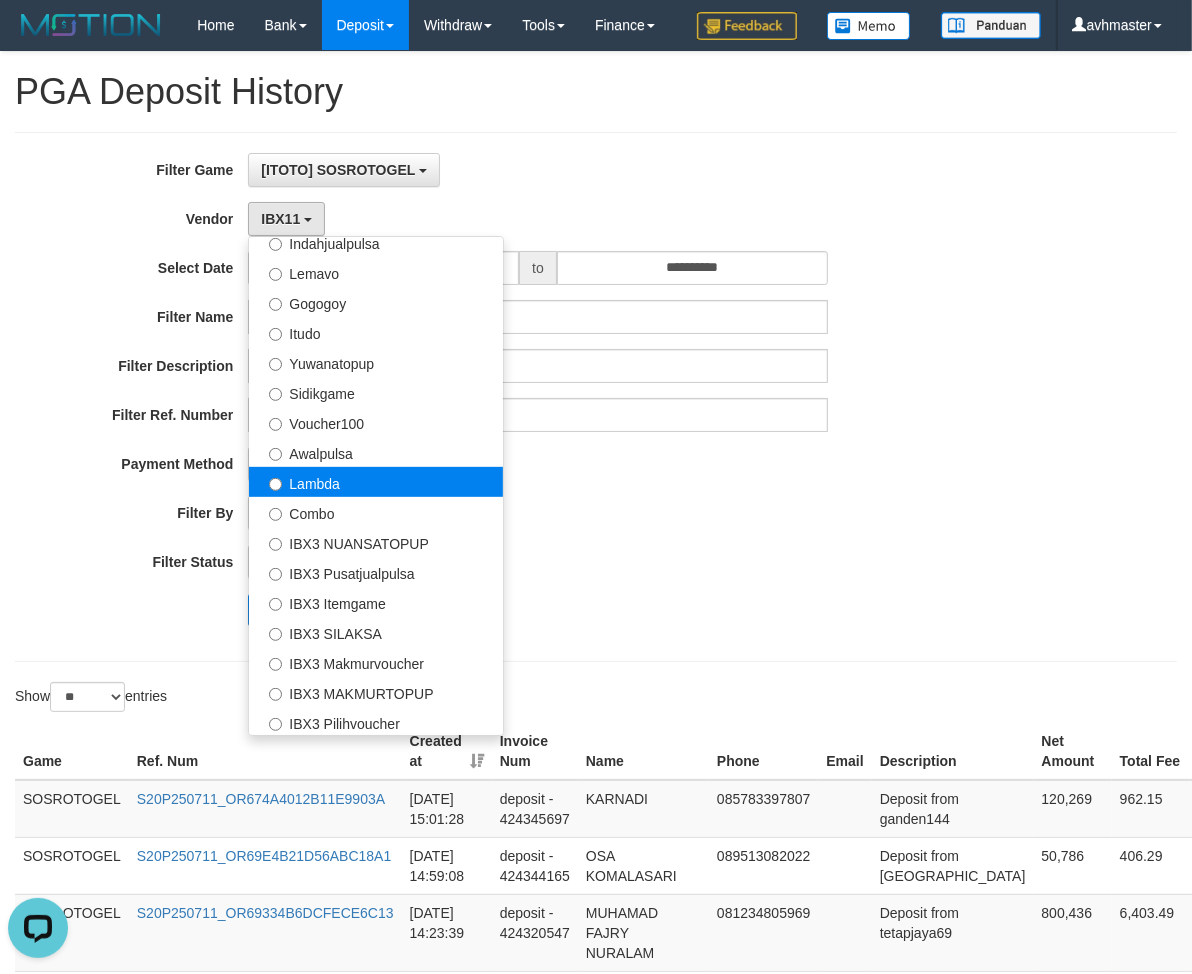 select on "**********" 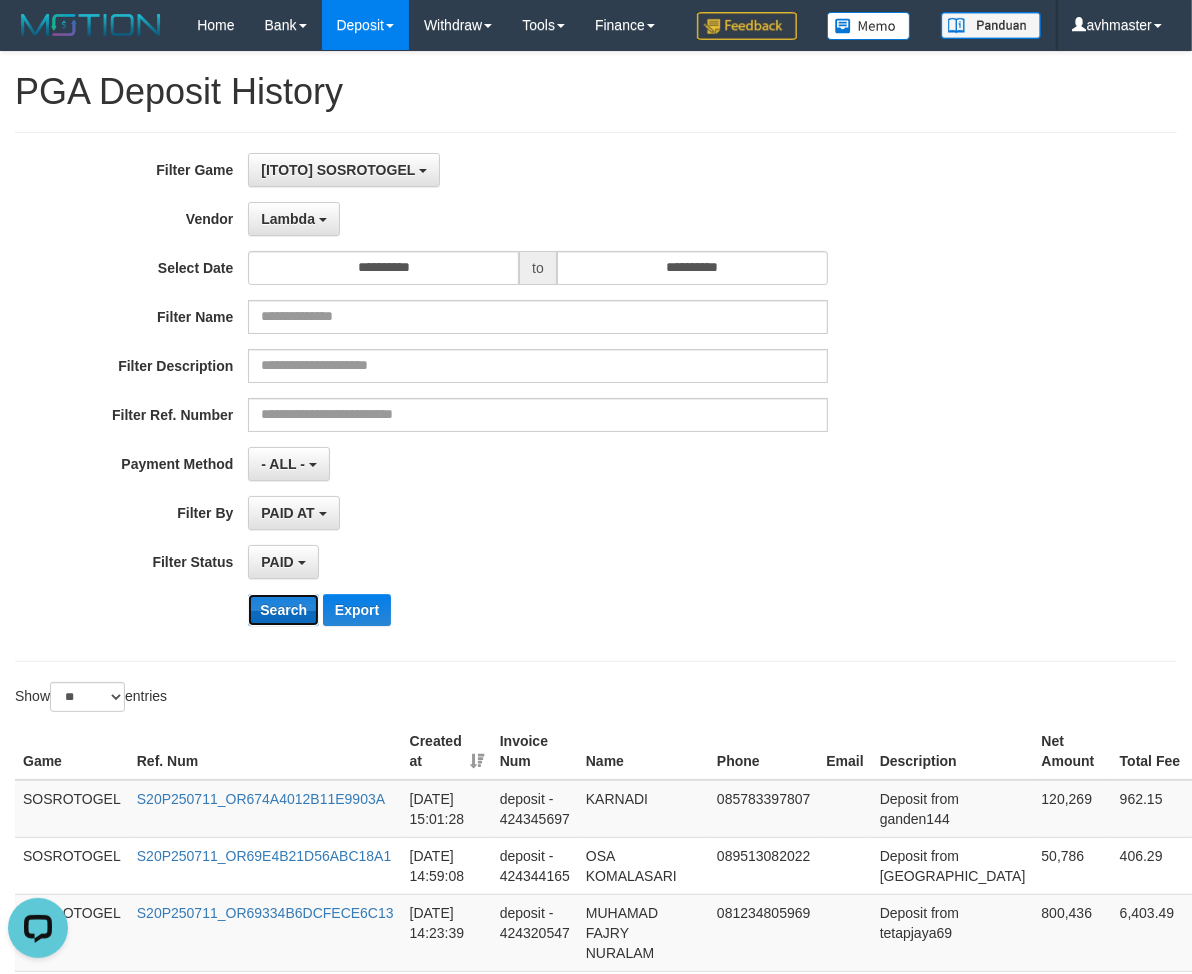 click on "Search" at bounding box center (283, 610) 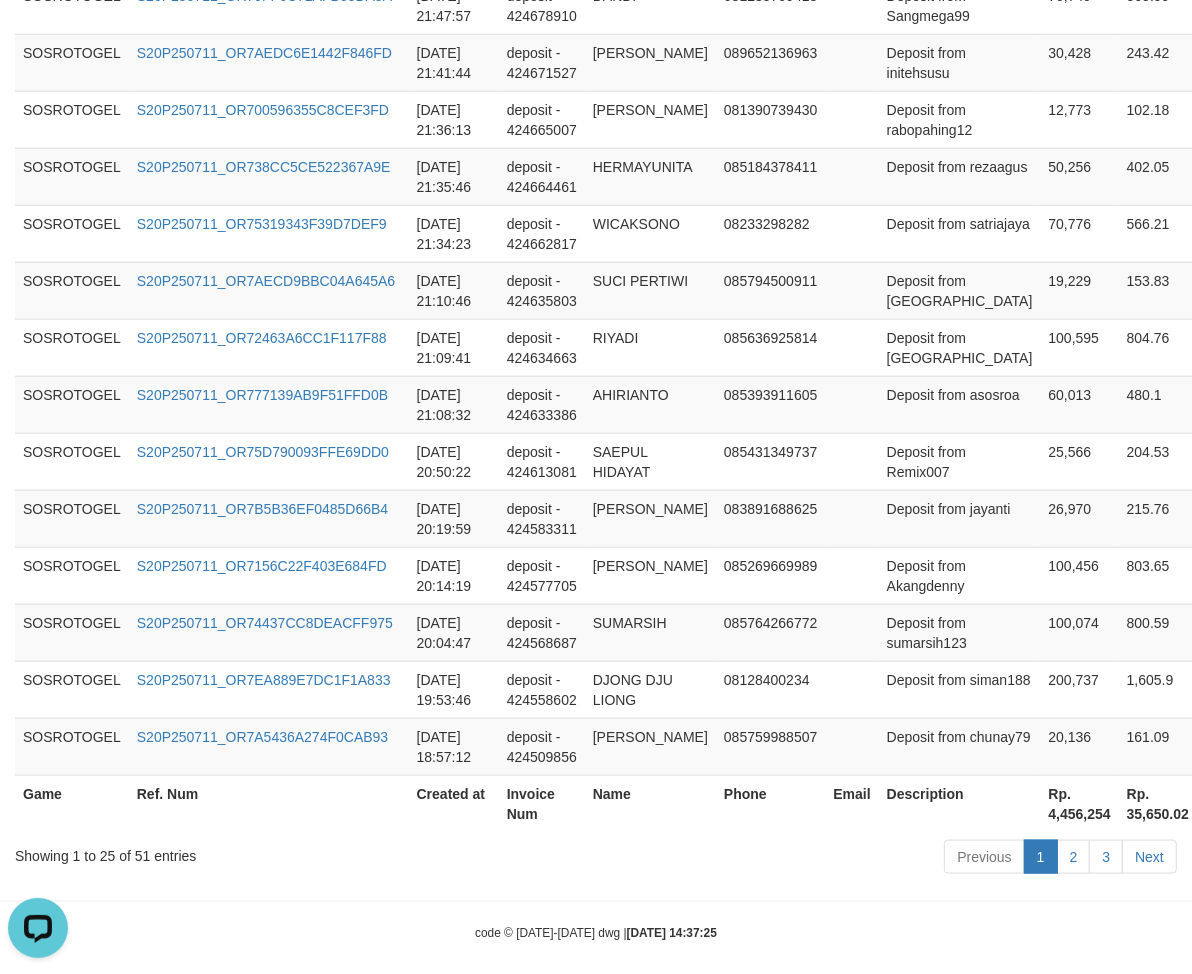 scroll, scrollTop: 1501, scrollLeft: 0, axis: vertical 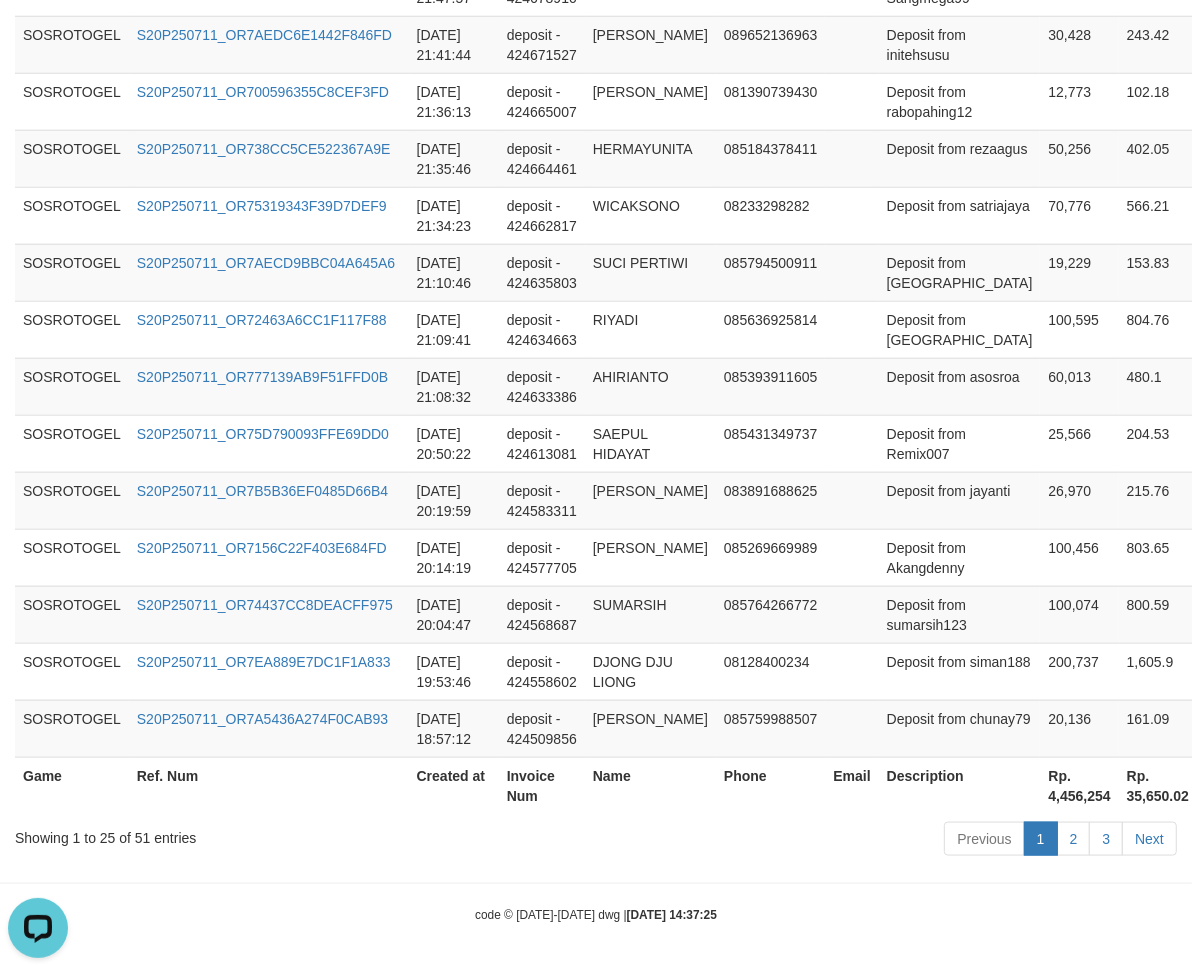 click on "Rp. 4,456,254" at bounding box center (1079, 785) 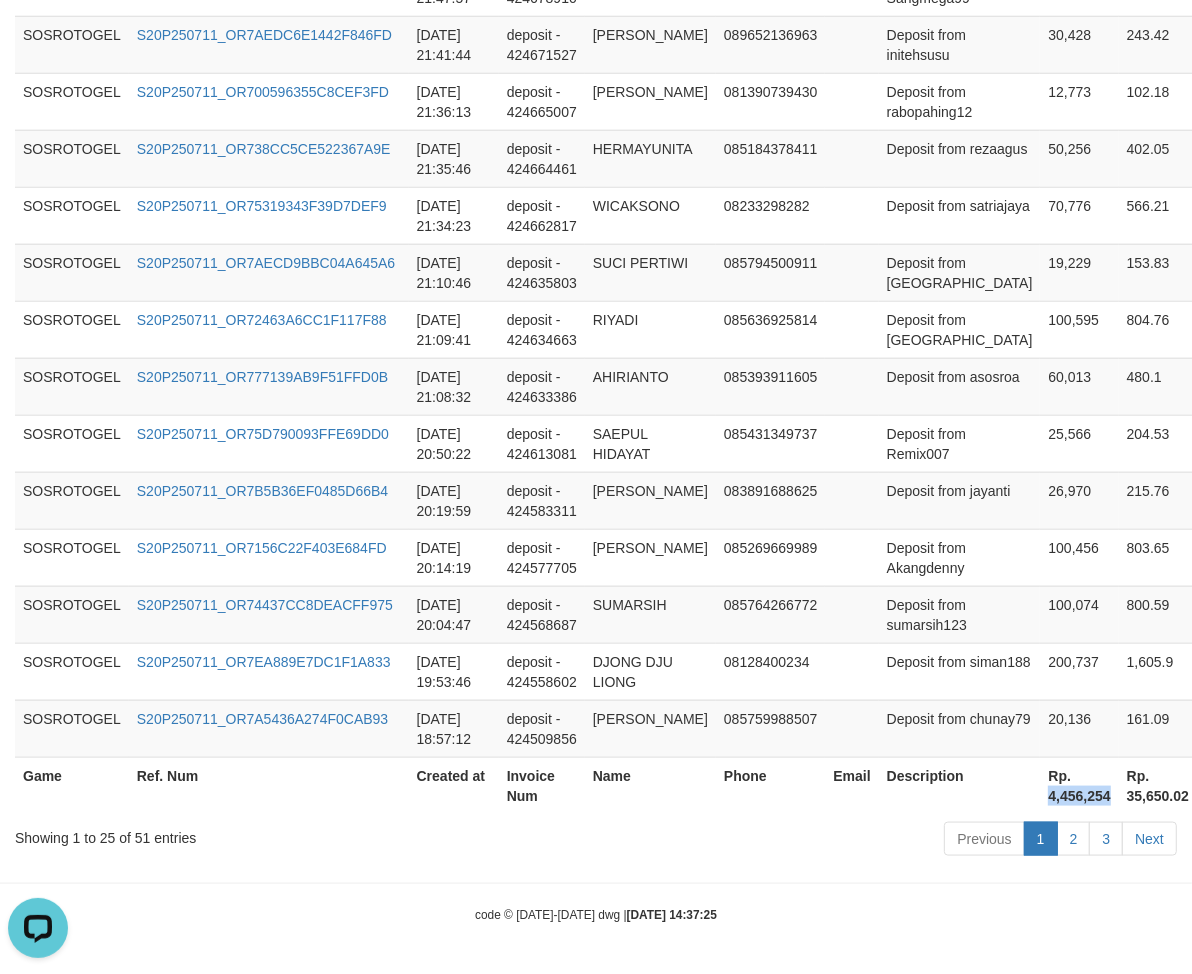 click on "Rp. 4,456,254" at bounding box center [1079, 785] 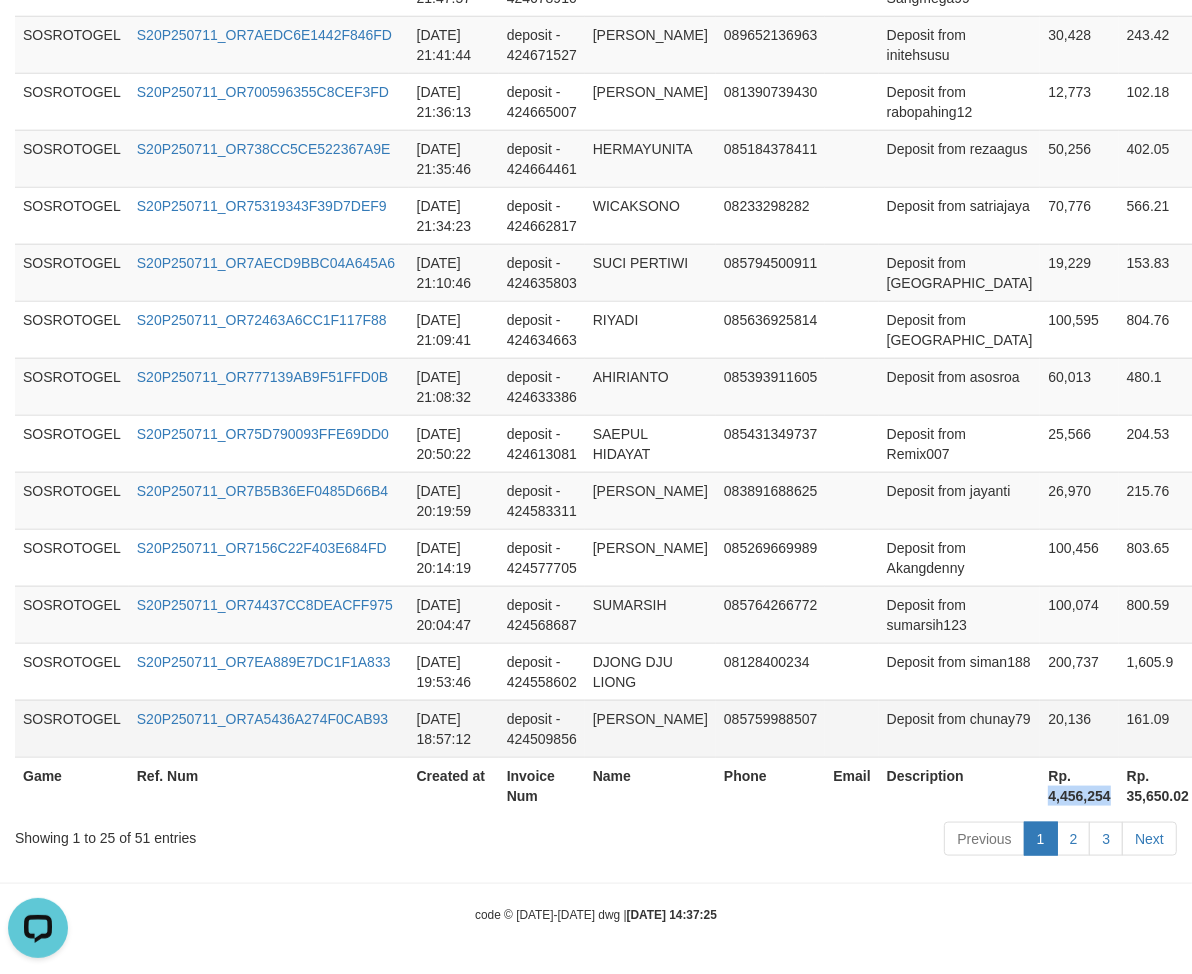 copy on "4,456,254" 